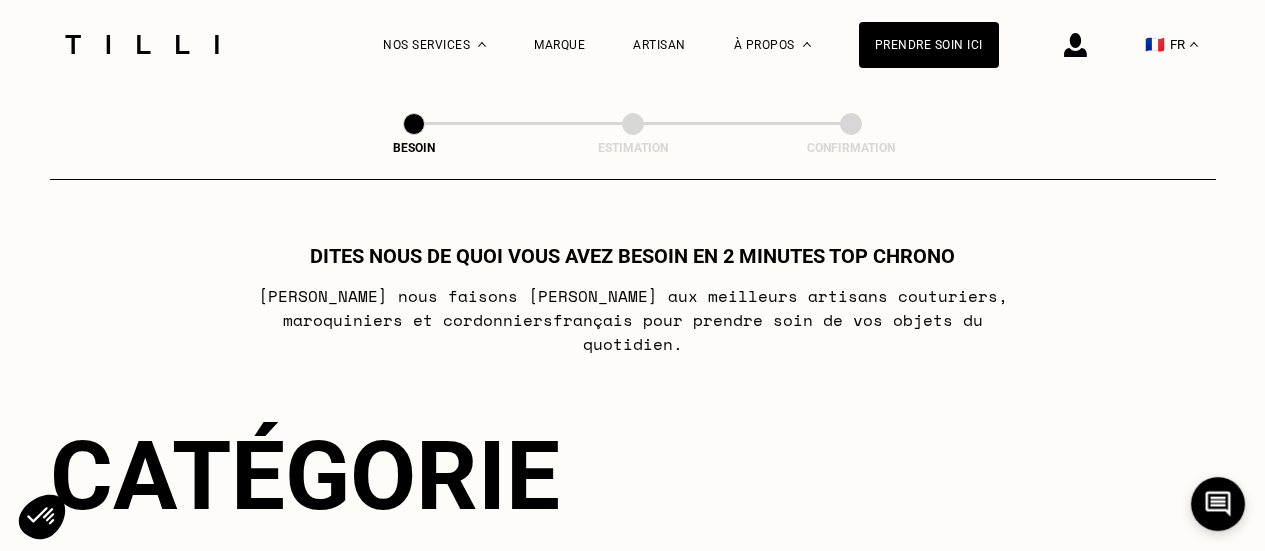 select on "FR" 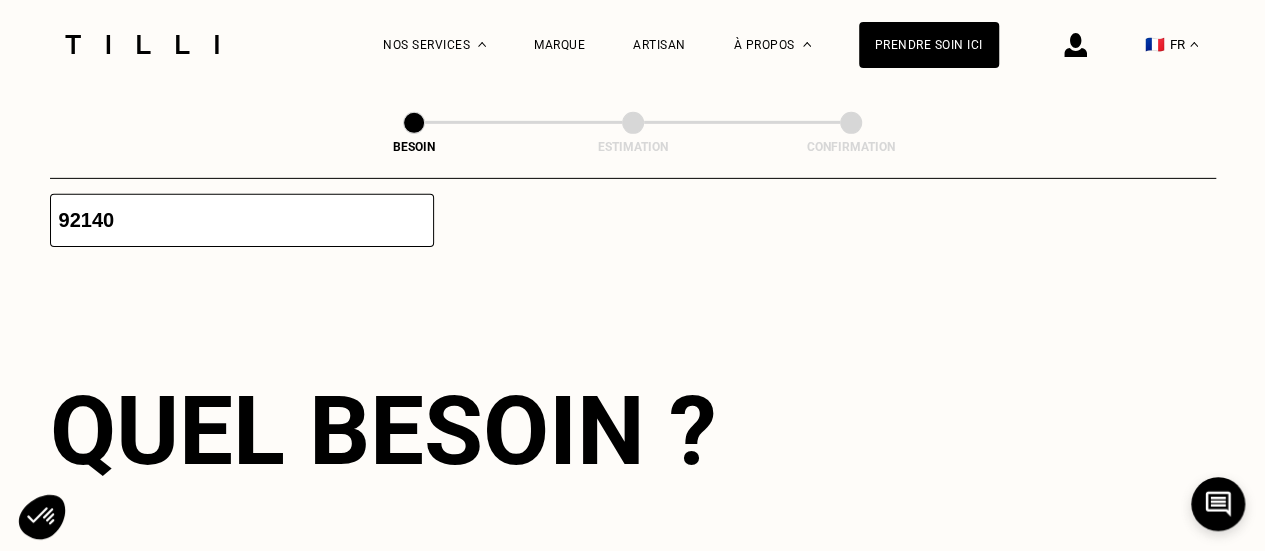 scroll, scrollTop: 0, scrollLeft: 0, axis: both 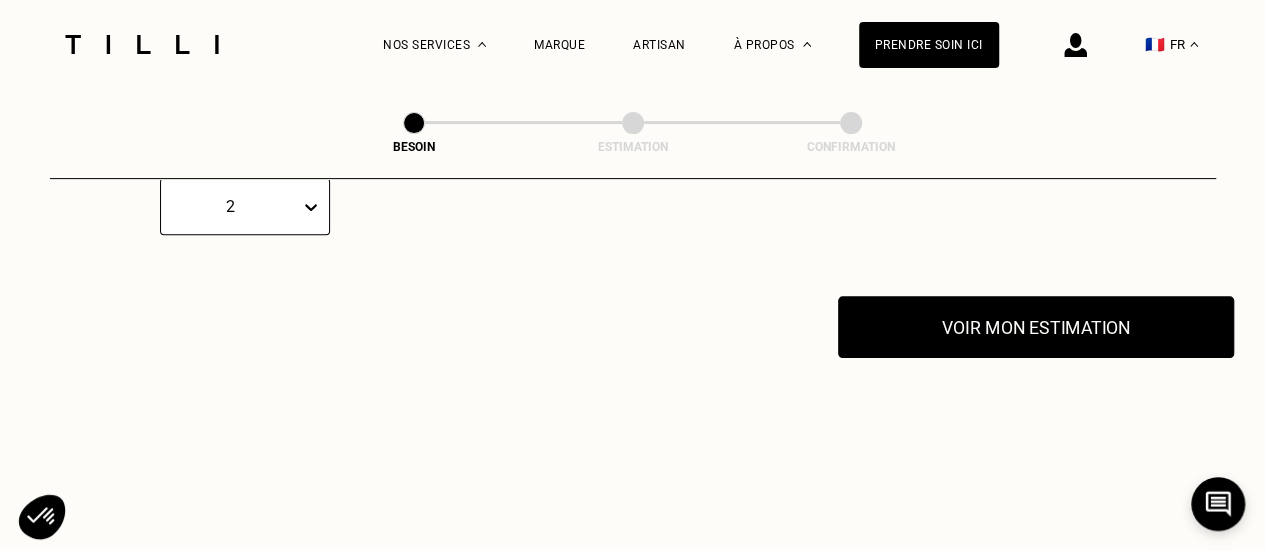 click on "Voir mon estimation" at bounding box center (1036, 327) 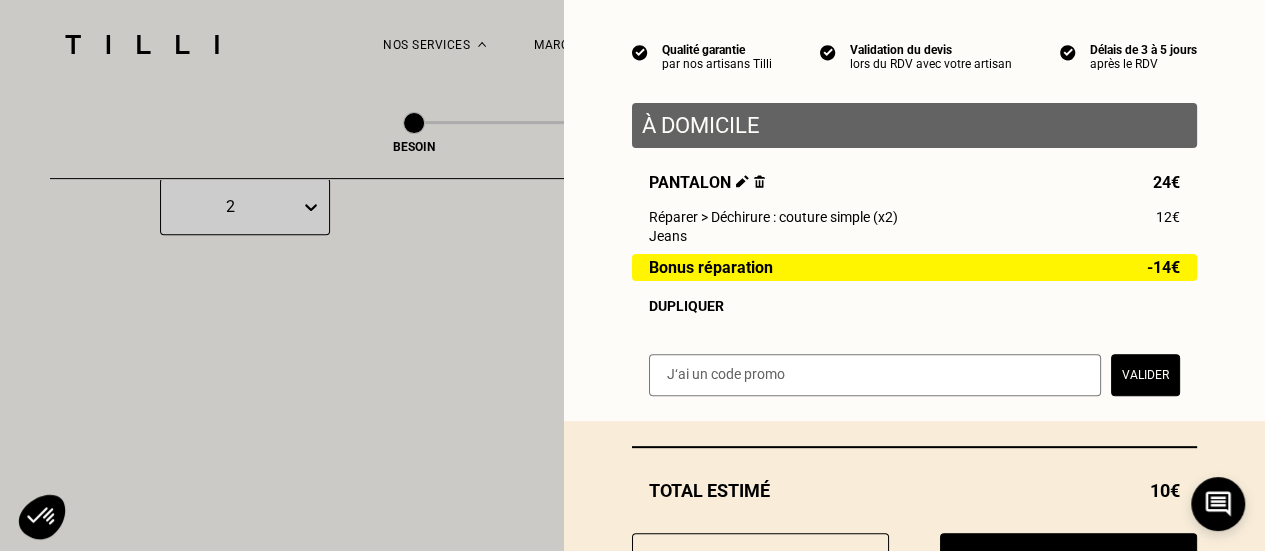 scroll, scrollTop: 260, scrollLeft: 0, axis: vertical 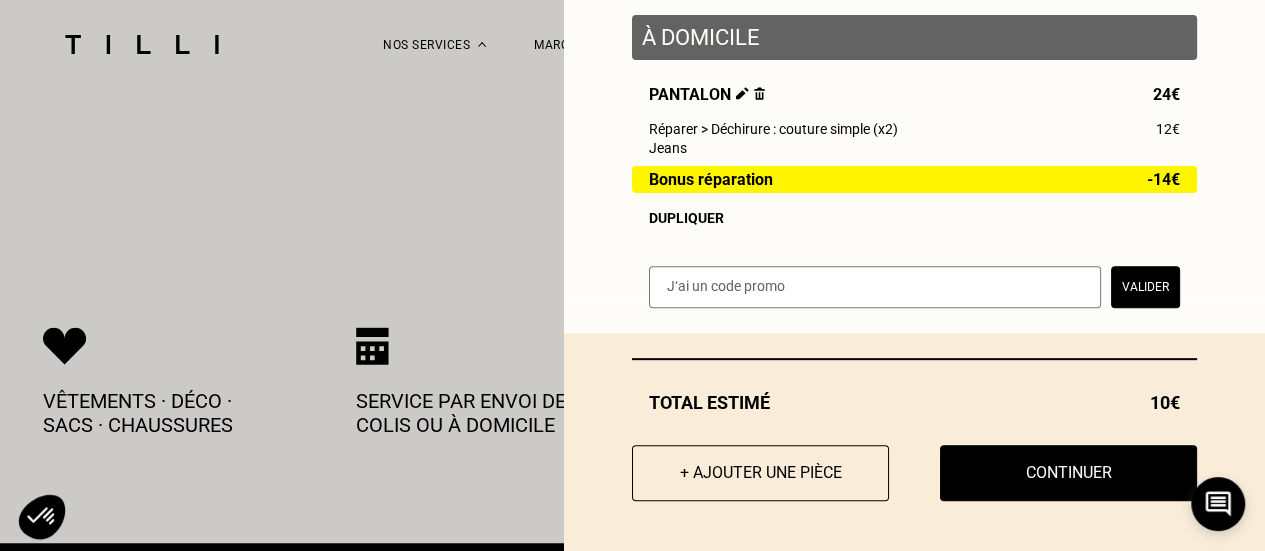 click on "+ Ajouter une pièce Continuer" at bounding box center (914, 473) 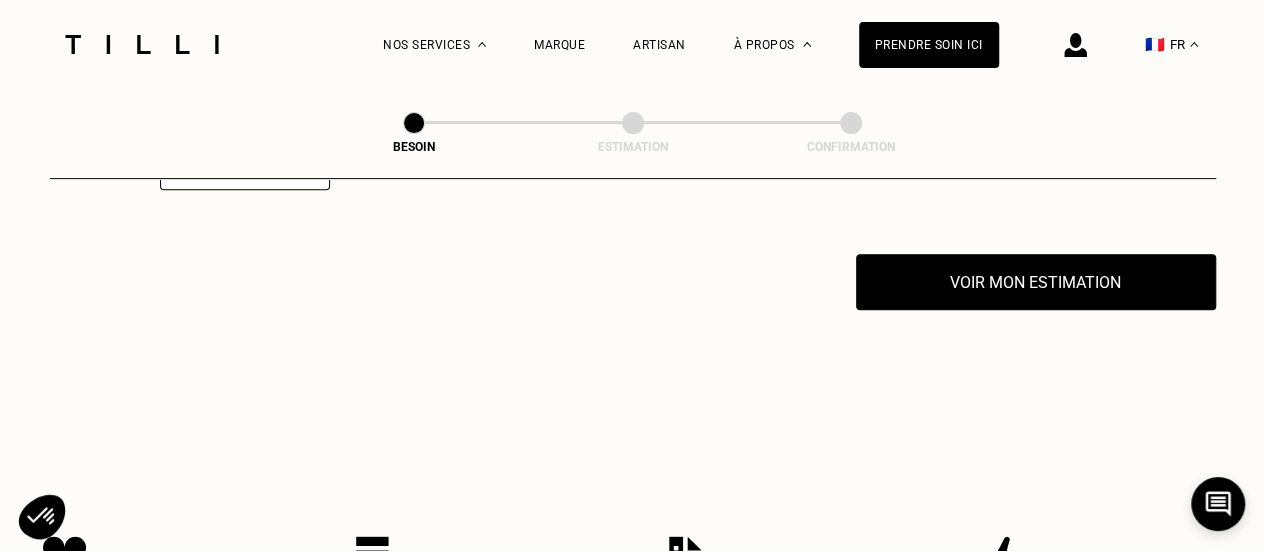 scroll, scrollTop: 4084, scrollLeft: 0, axis: vertical 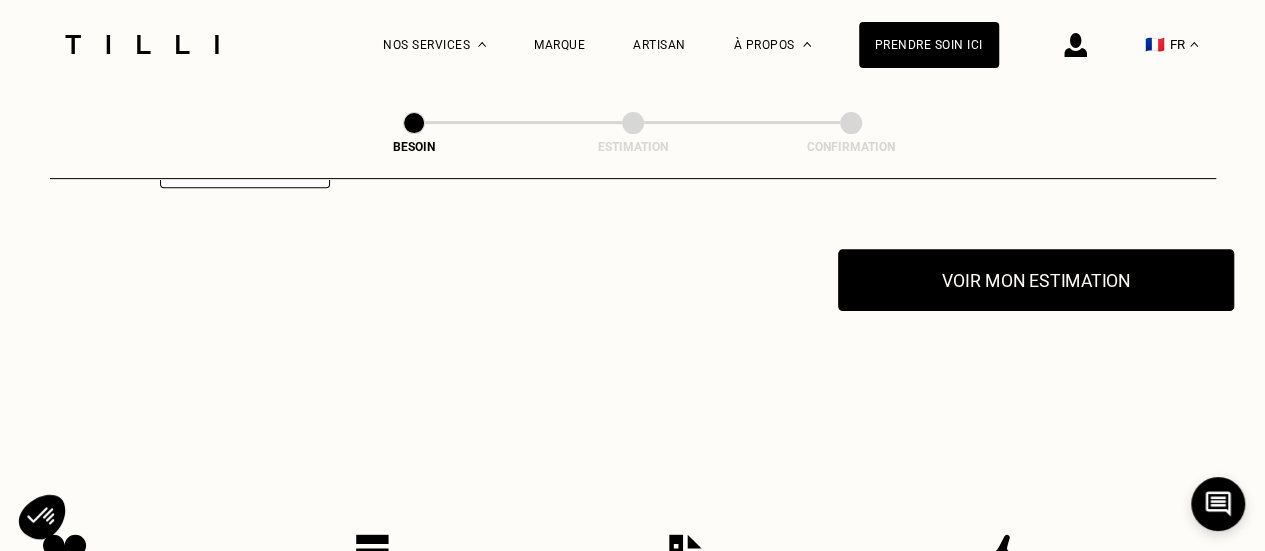 click on "Voir mon estimation" at bounding box center [1036, 280] 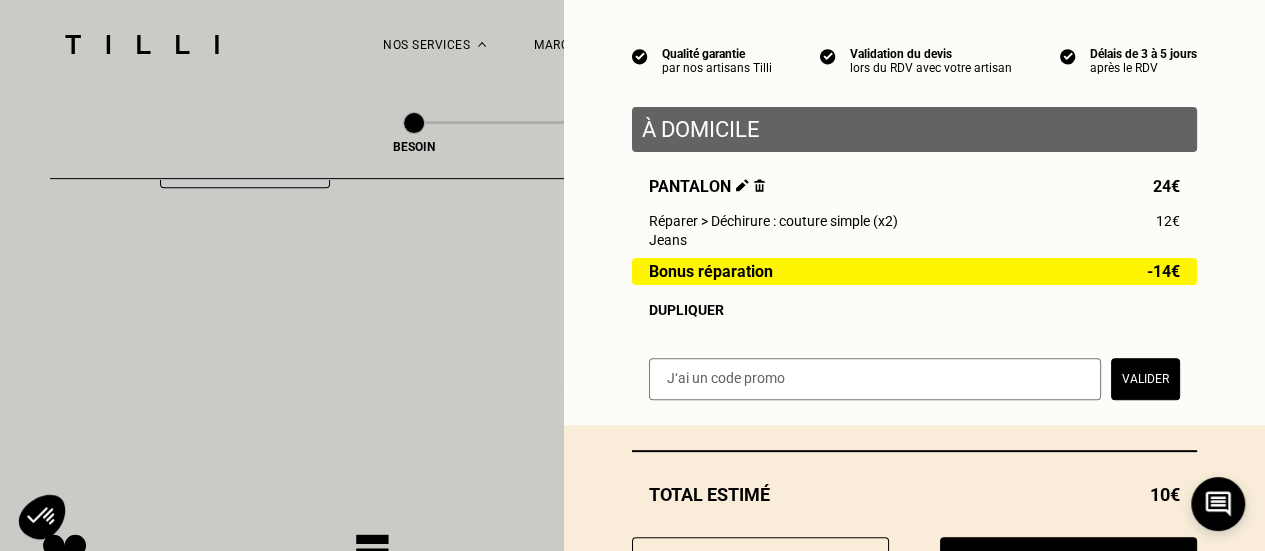 scroll, scrollTop: 260, scrollLeft: 0, axis: vertical 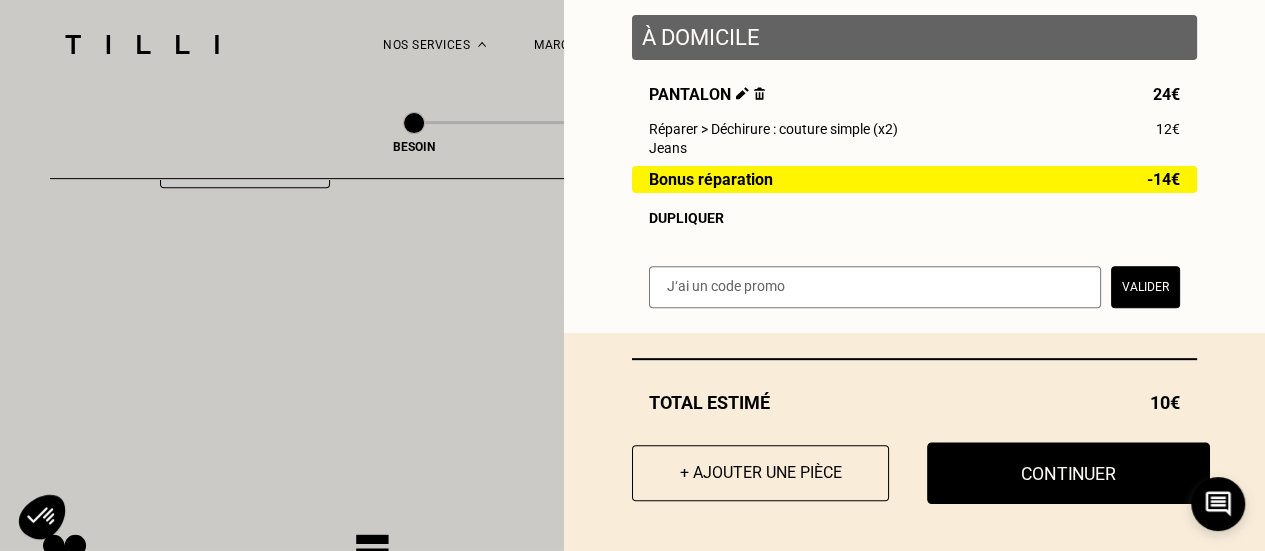 click on "Continuer" at bounding box center [1068, 473] 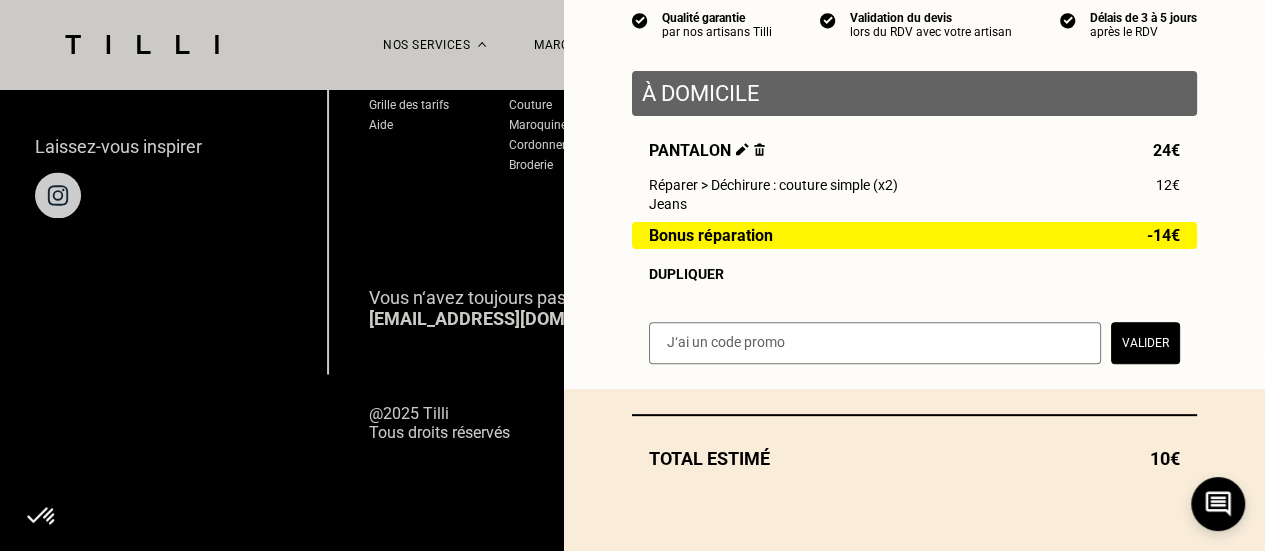 scroll, scrollTop: 1475, scrollLeft: 0, axis: vertical 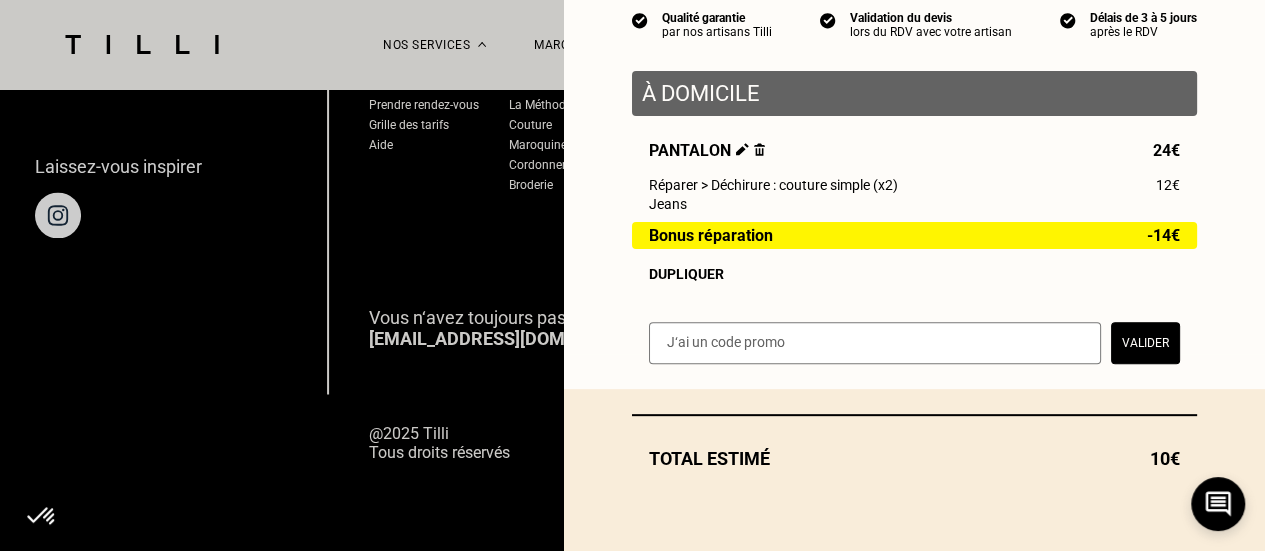 select on "FR" 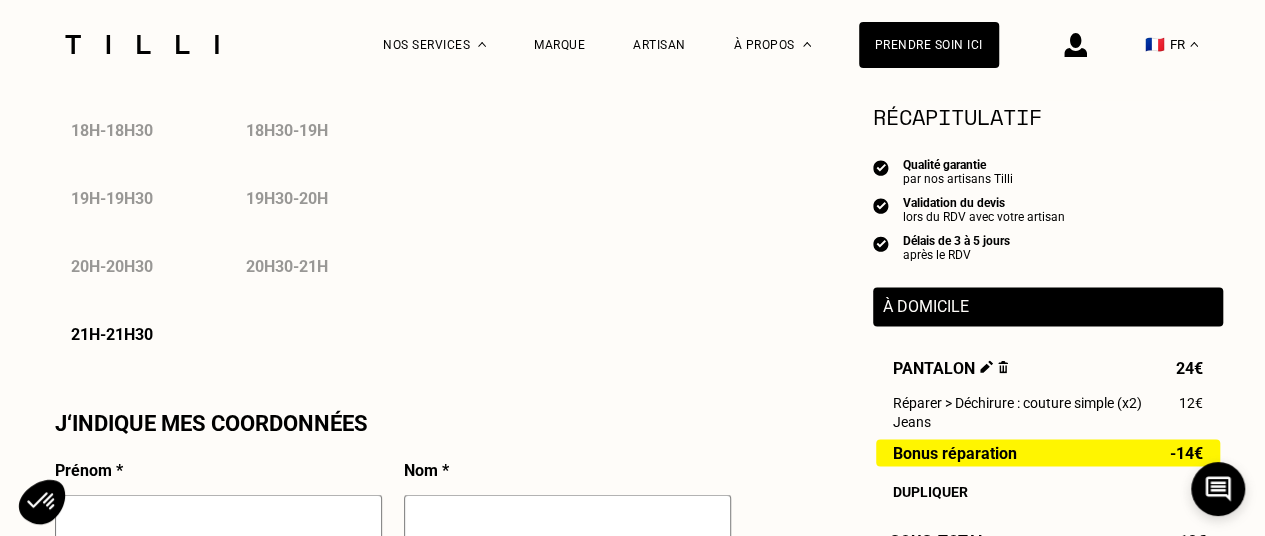 scroll, scrollTop: 1531, scrollLeft: 0, axis: vertical 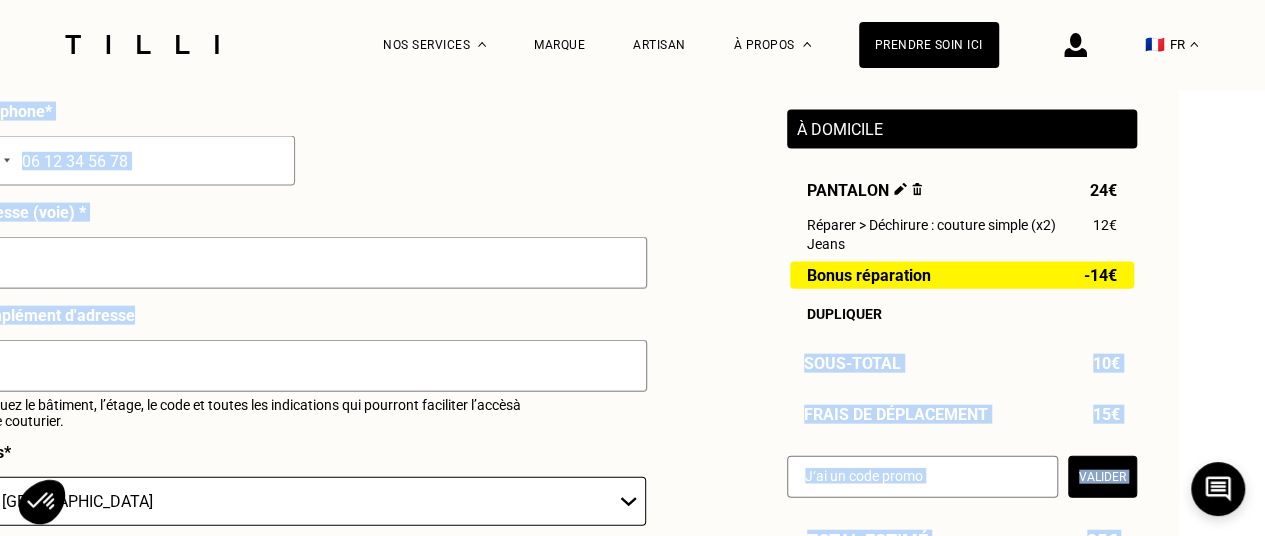 drag, startPoint x: 878, startPoint y: 374, endPoint x: 1264, endPoint y: 377, distance: 386.01166 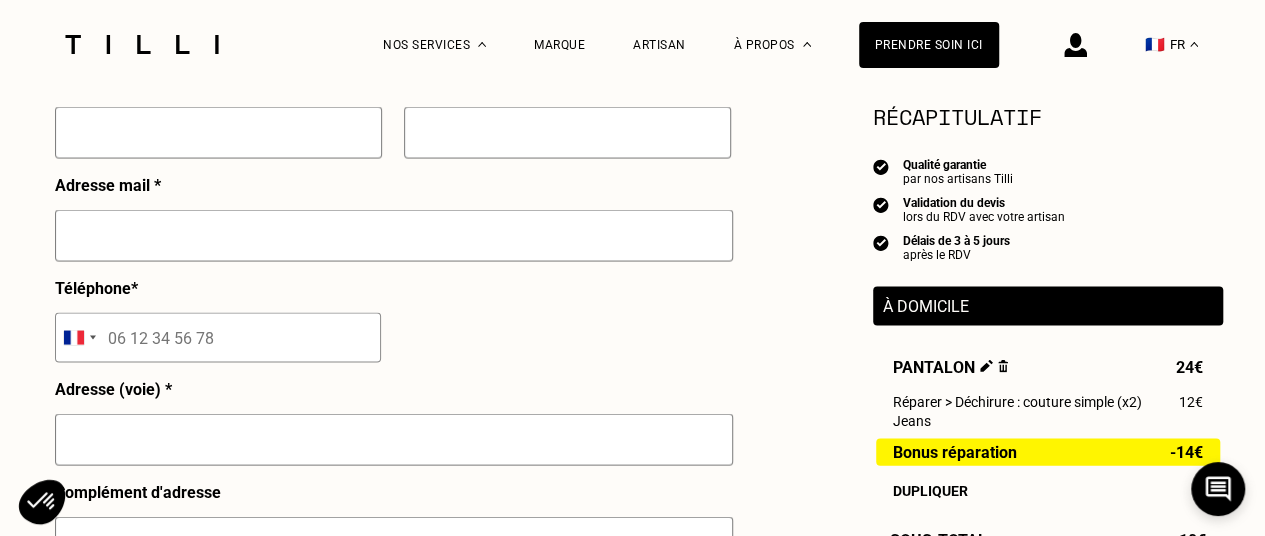 scroll, scrollTop: 1918, scrollLeft: 0, axis: vertical 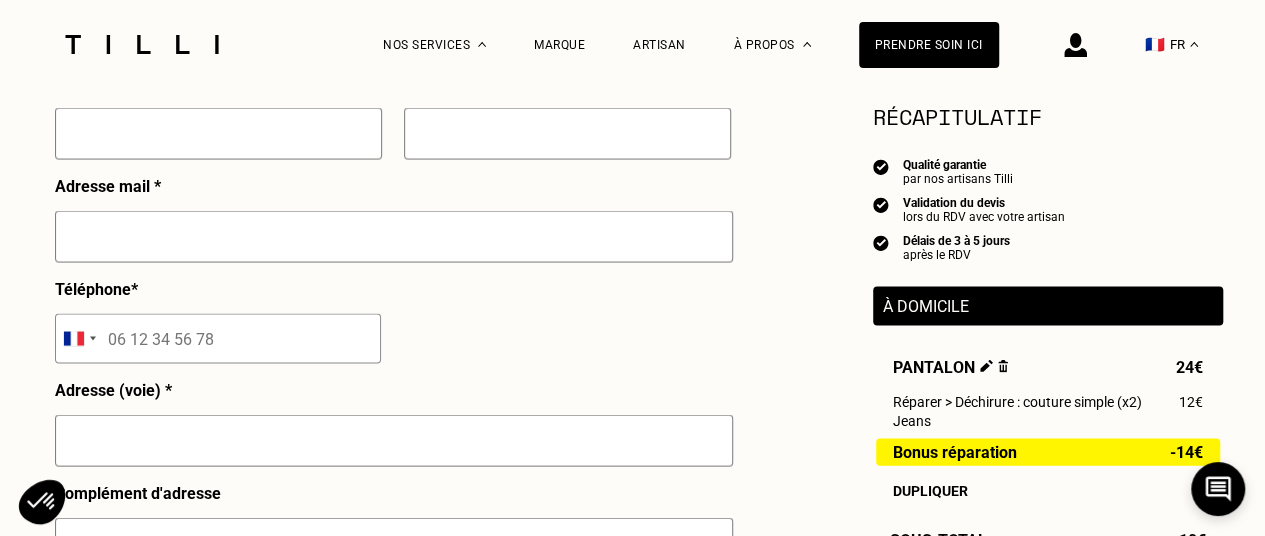 click on "À domicile" at bounding box center (1048, 306) 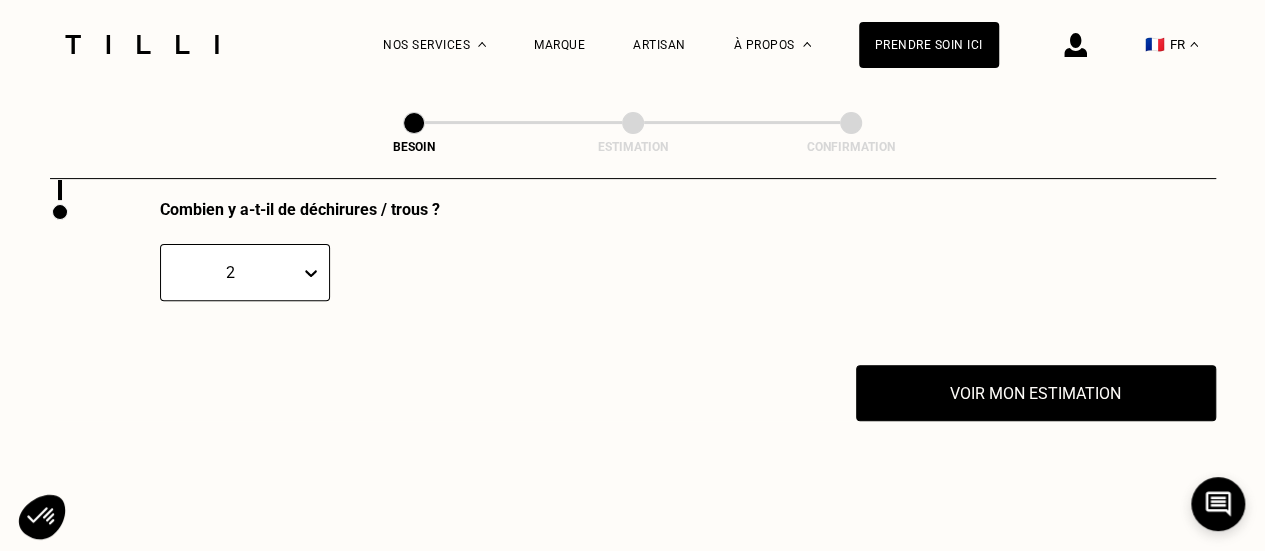 scroll, scrollTop: 3953, scrollLeft: 0, axis: vertical 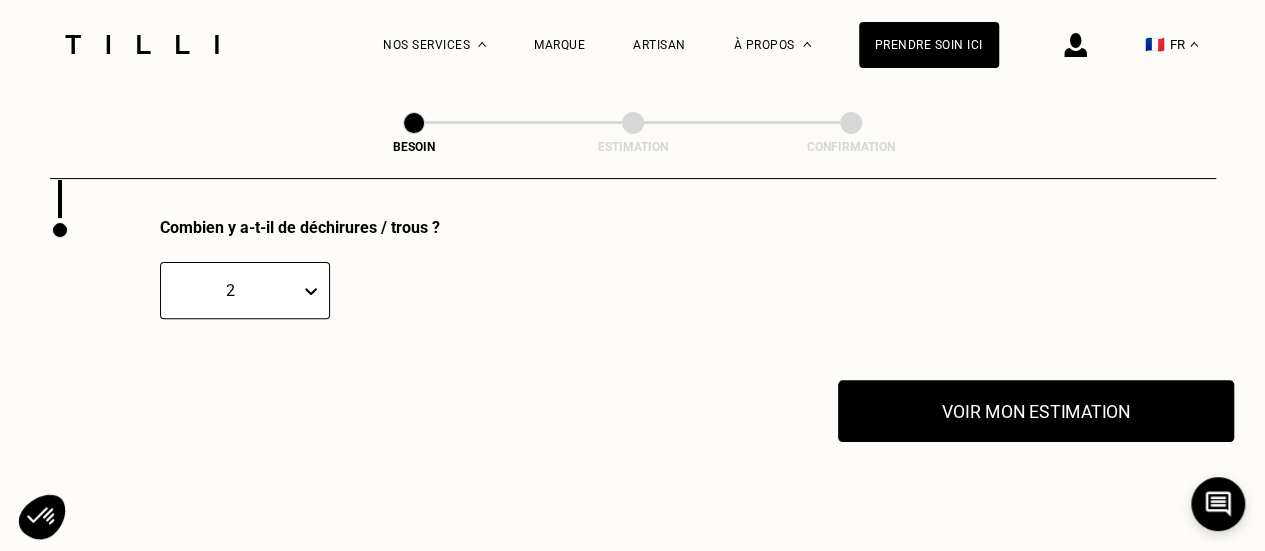 click on "Voir mon estimation" at bounding box center [1036, 411] 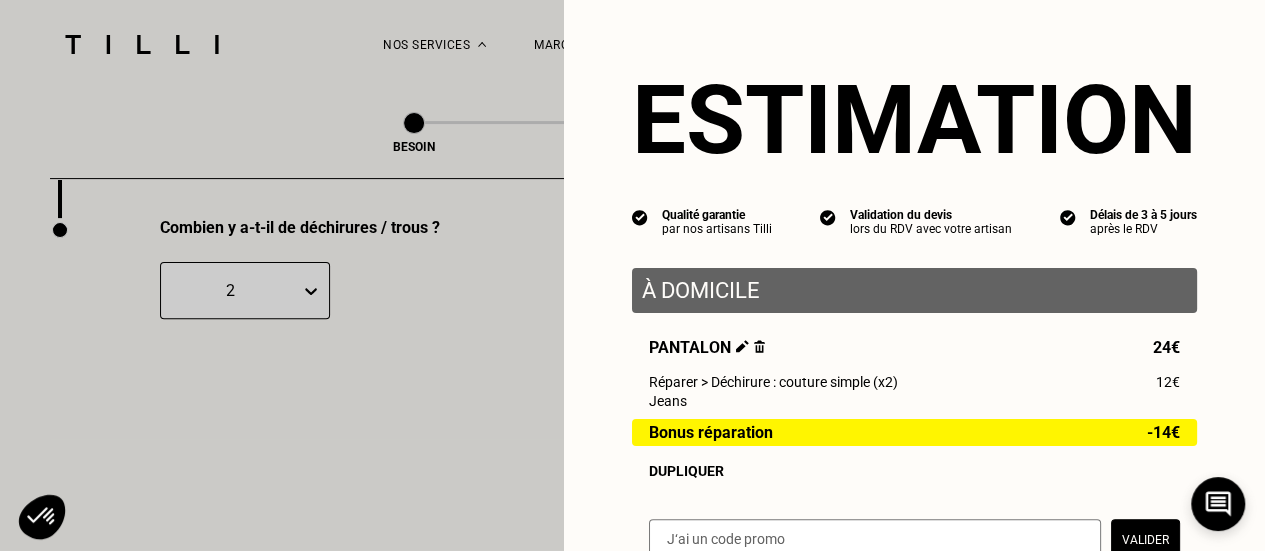 scroll, scrollTop: 142, scrollLeft: 0, axis: vertical 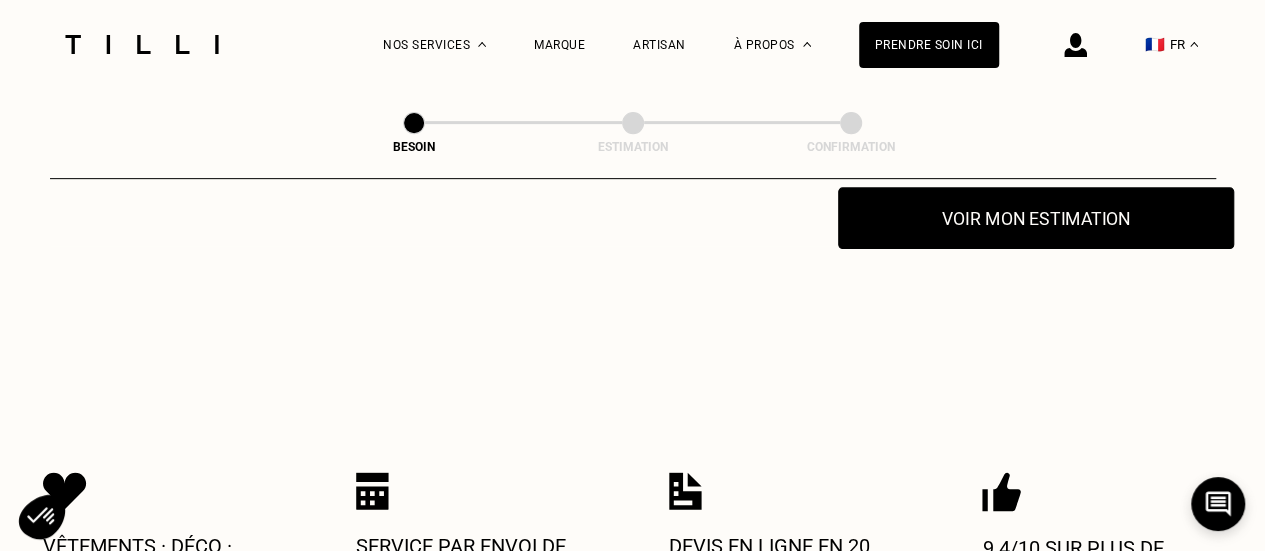 click on "Voir mon estimation" at bounding box center [1036, 218] 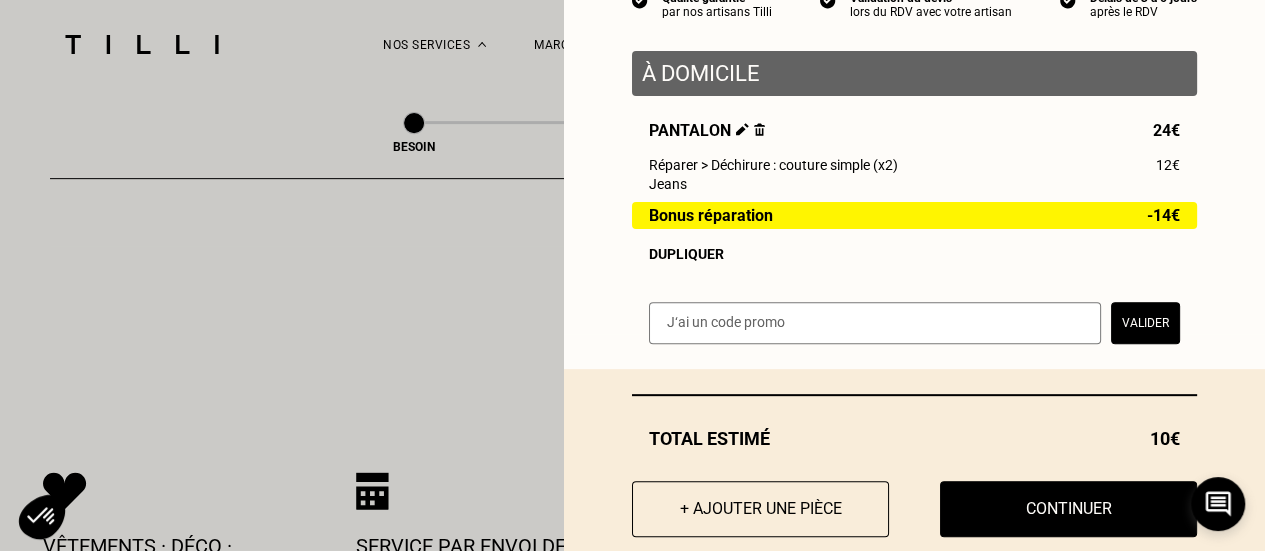 scroll, scrollTop: 218, scrollLeft: 0, axis: vertical 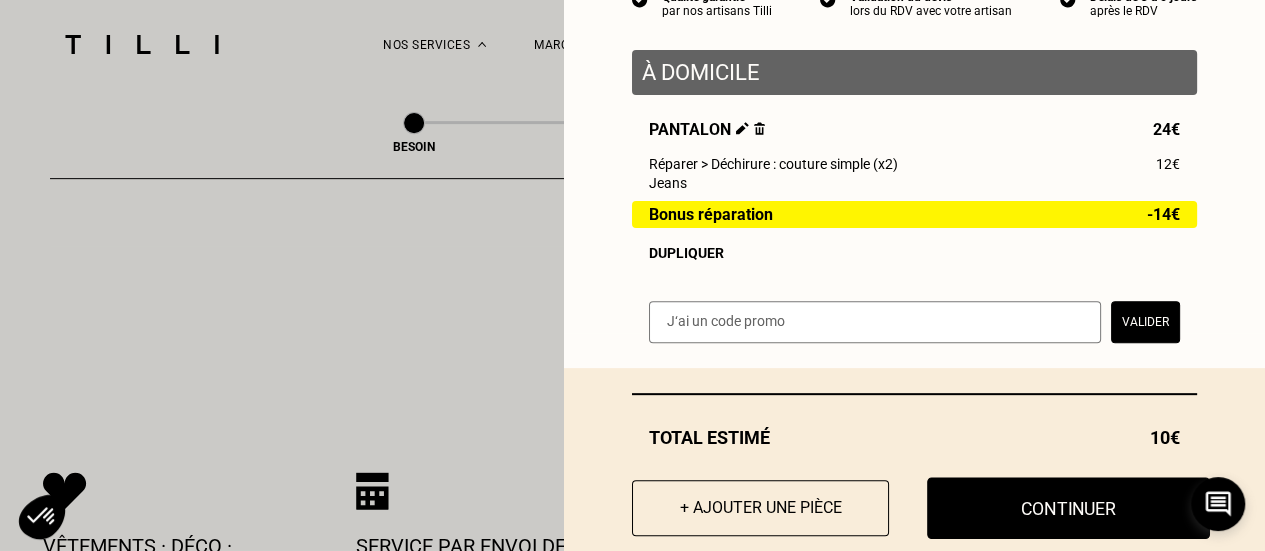 click on "Continuer" at bounding box center [1068, 508] 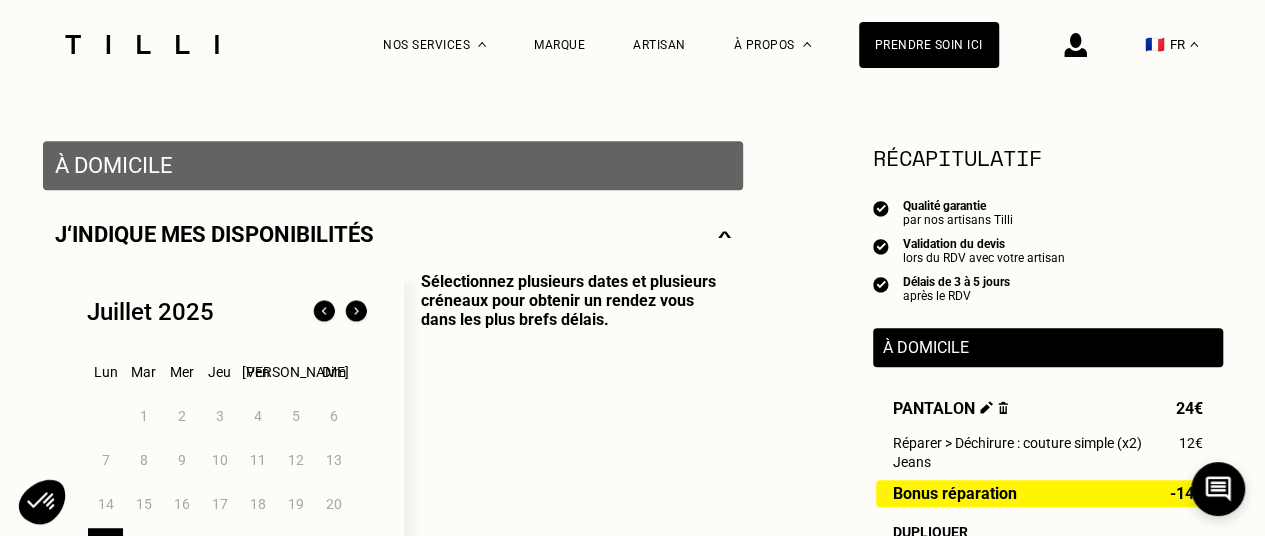 scroll, scrollTop: 342, scrollLeft: 0, axis: vertical 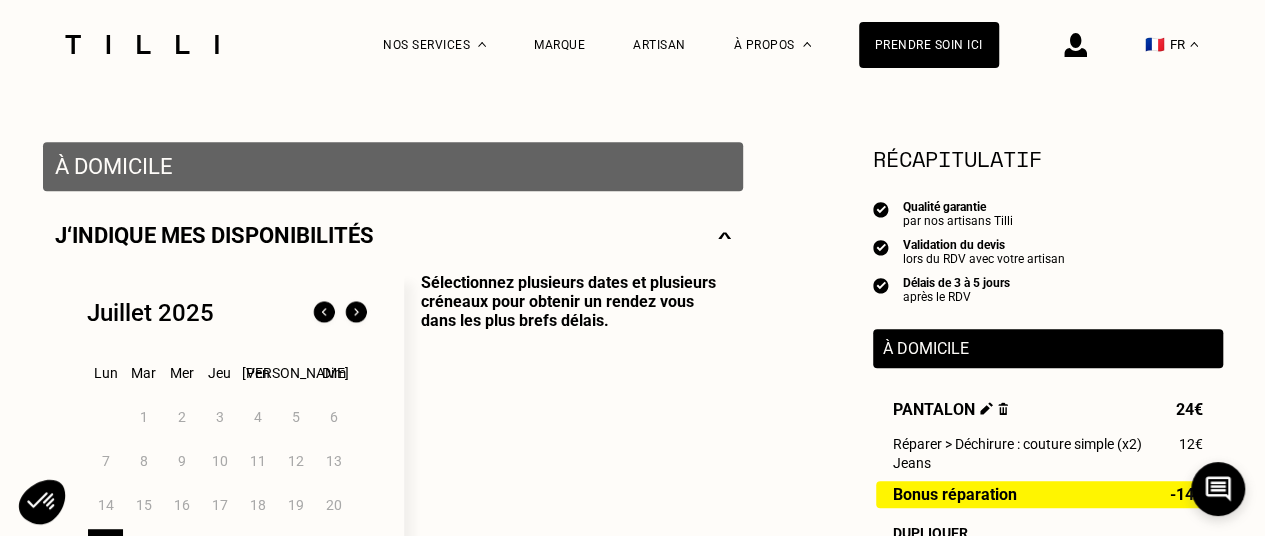 click at bounding box center [1003, 408] 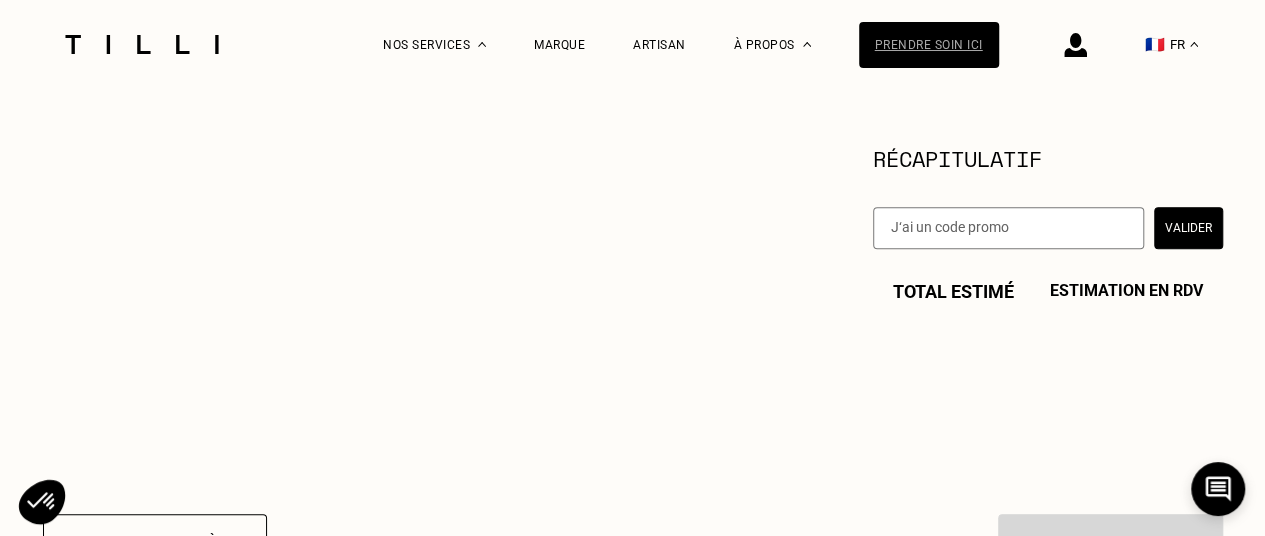 click on "Prendre soin ici" at bounding box center (929, 45) 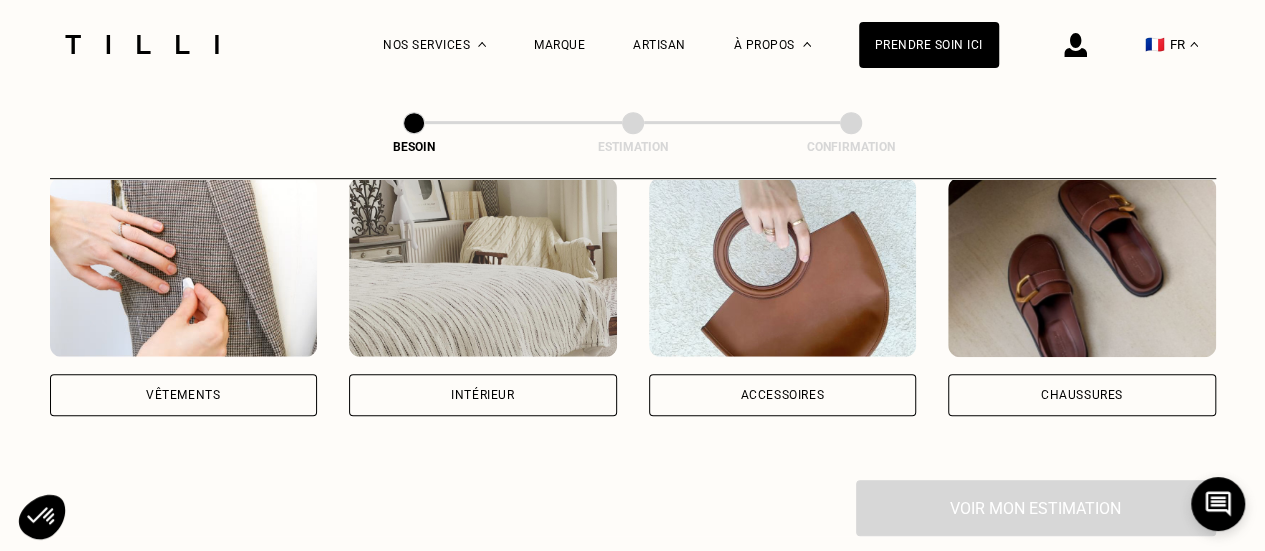 scroll, scrollTop: 425, scrollLeft: 0, axis: vertical 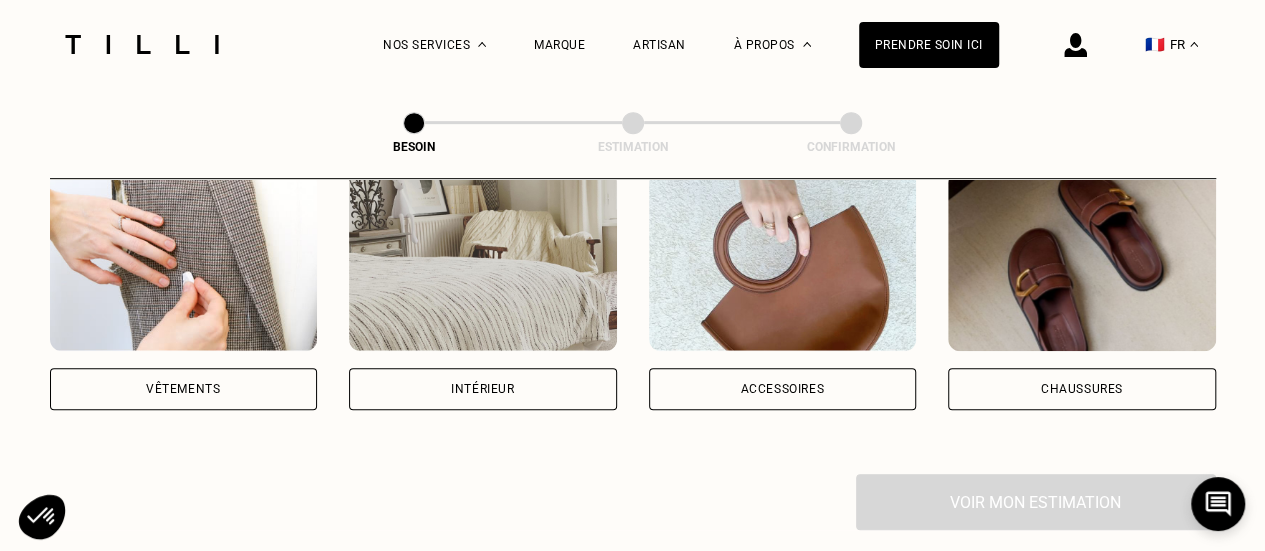 click on "Vêtements" at bounding box center (184, 389) 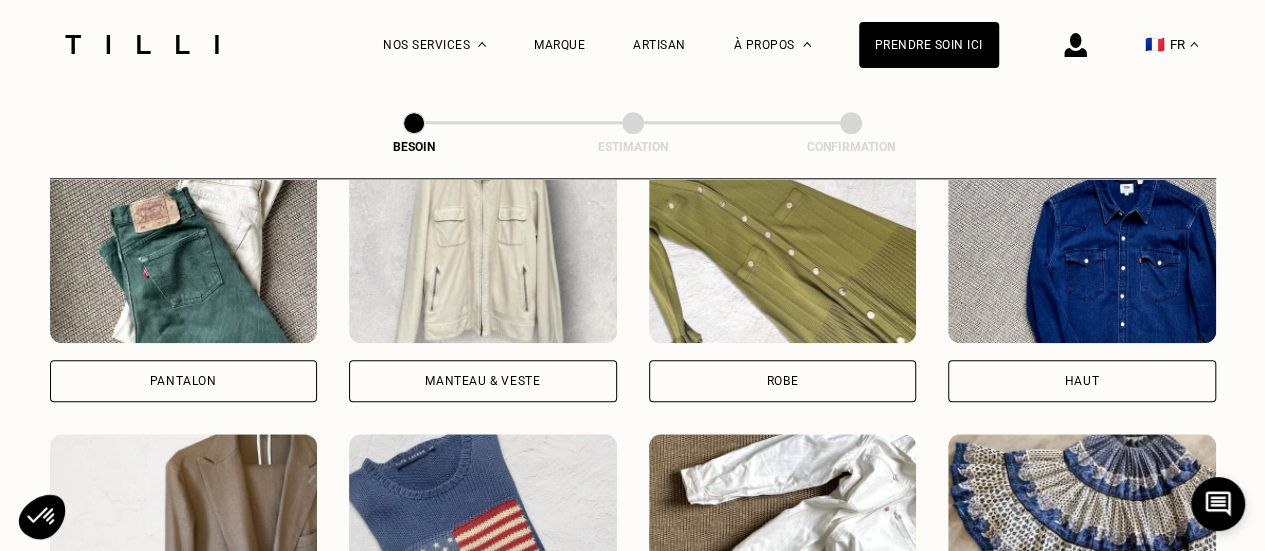 scroll, scrollTop: 976, scrollLeft: 0, axis: vertical 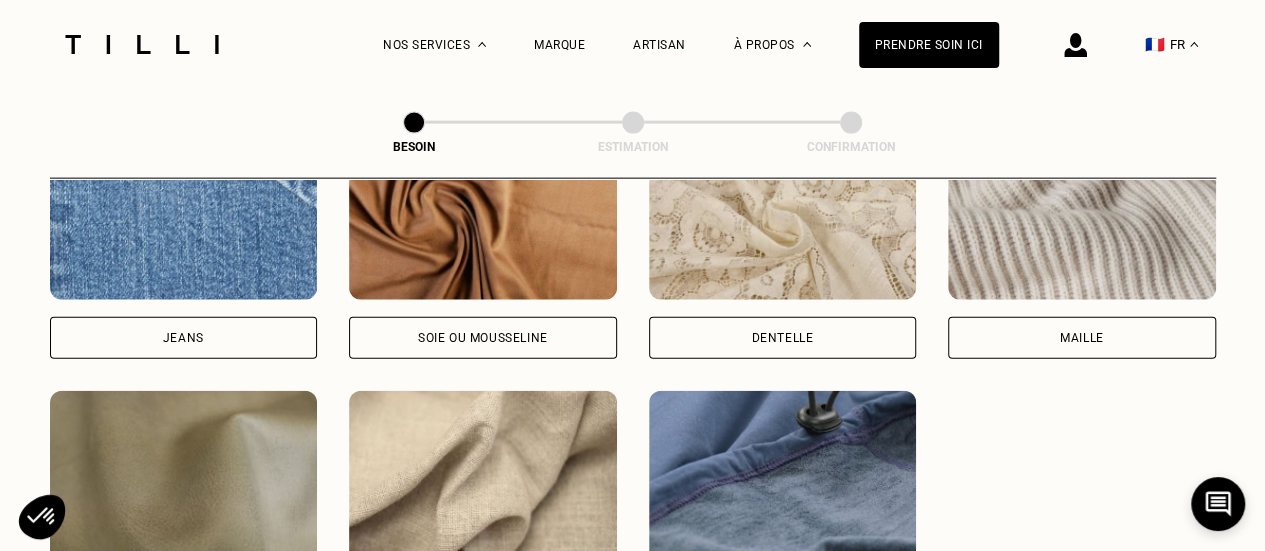 click on "[PERSON_NAME] ou mousseline Dentelle Maille Attention ! Pour le moment, nous traitons que le cuir léger comme les hauts & pantalons (pas de blouson). Cuir Autre ([GEOGRAPHIC_DATA], [GEOGRAPHIC_DATA]...) Technique - Sport" at bounding box center (633, 375) 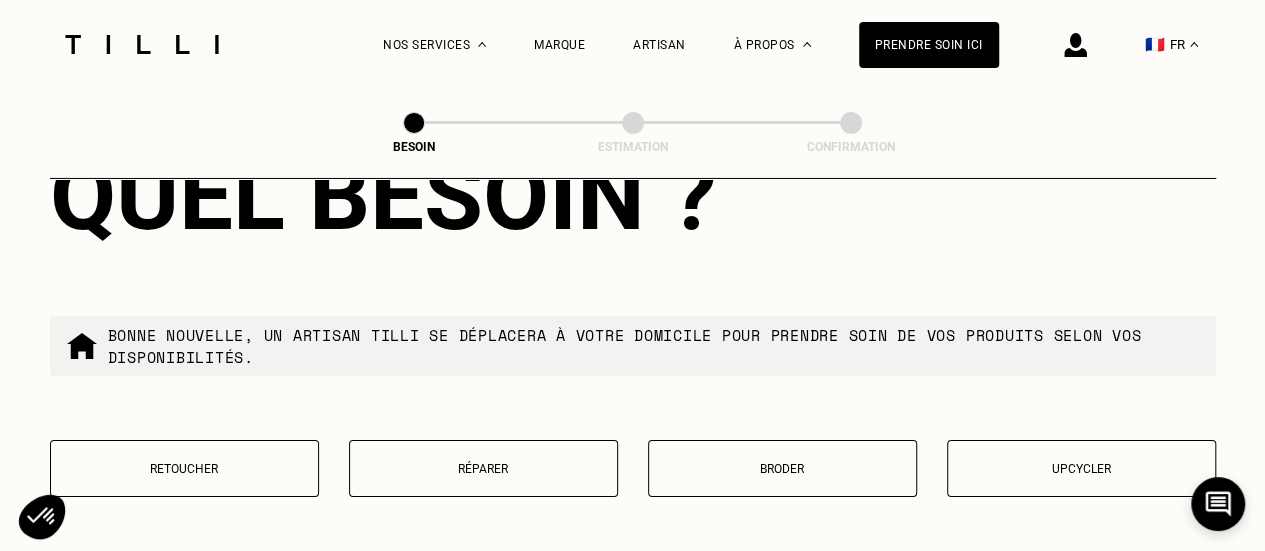 scroll, scrollTop: 3329, scrollLeft: 0, axis: vertical 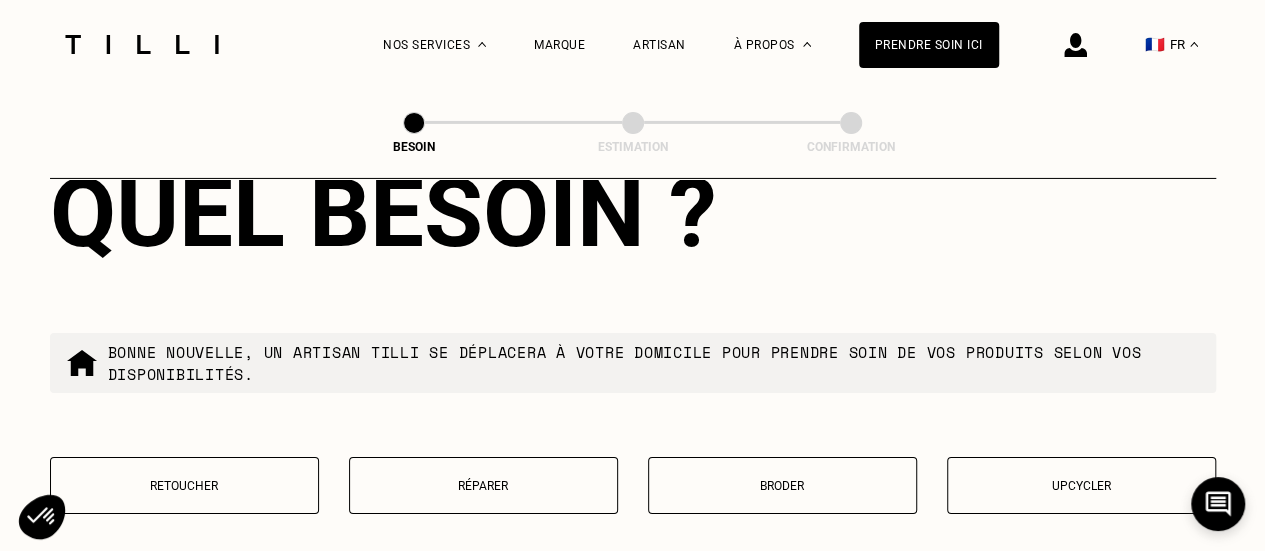 click on "Réparer" at bounding box center [483, 486] 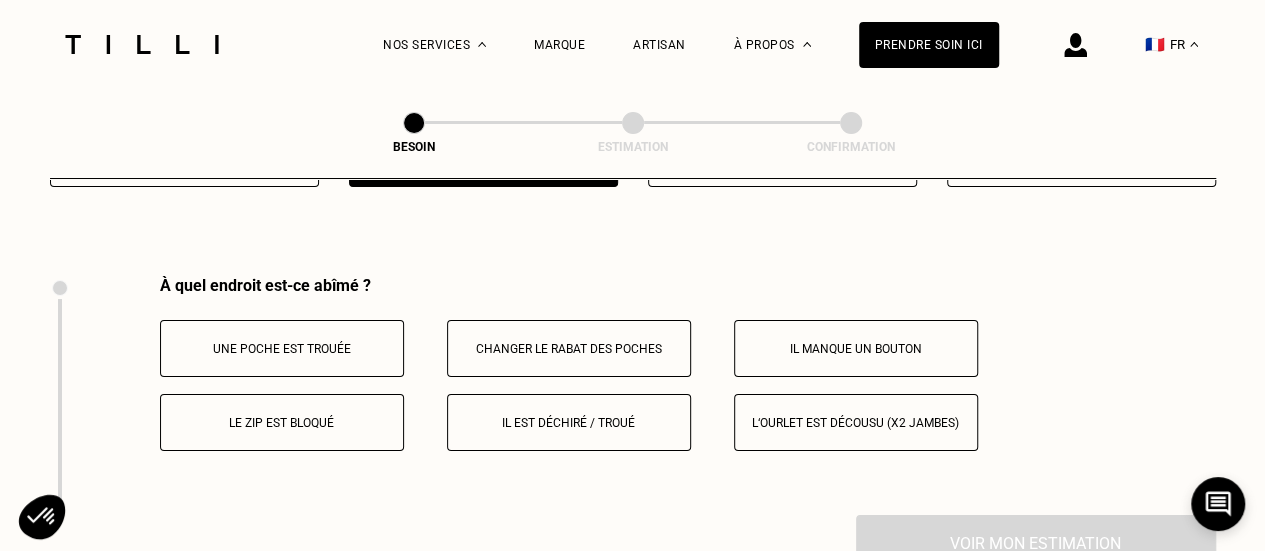 scroll, scrollTop: 3696, scrollLeft: 0, axis: vertical 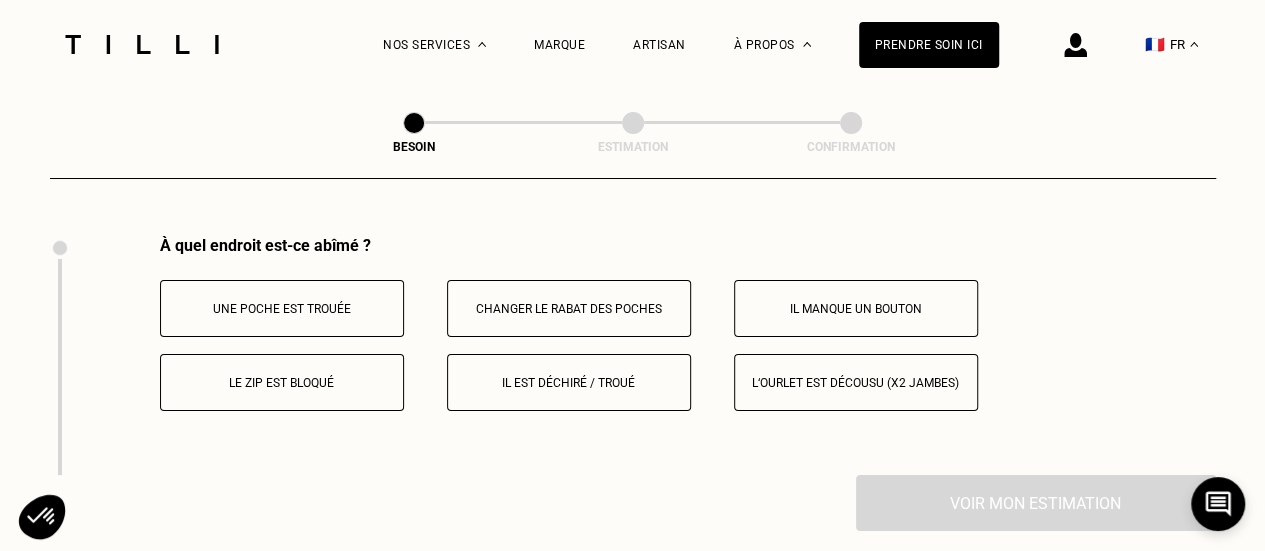 click on "Il est déchiré / troué" at bounding box center [569, 383] 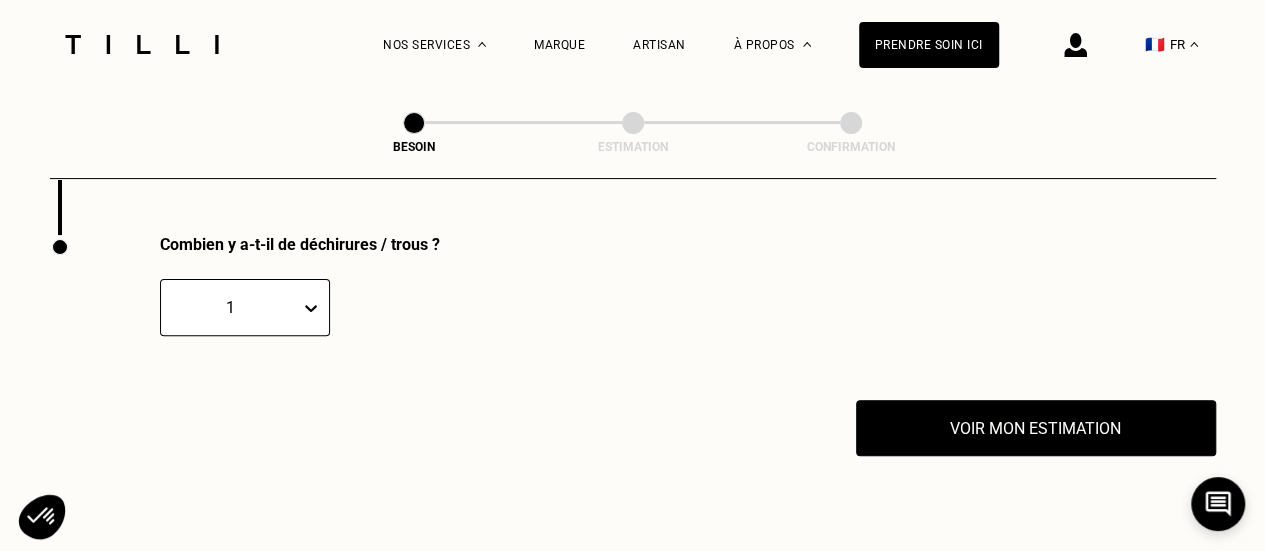 scroll, scrollTop: 3937, scrollLeft: 0, axis: vertical 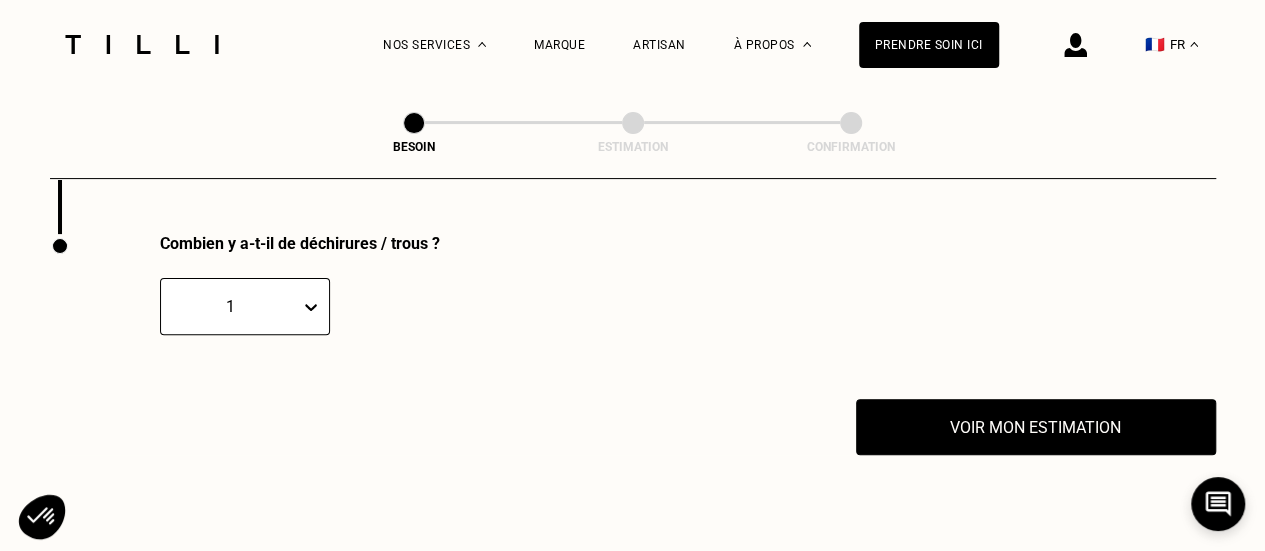 click on "1" at bounding box center [549, 306] 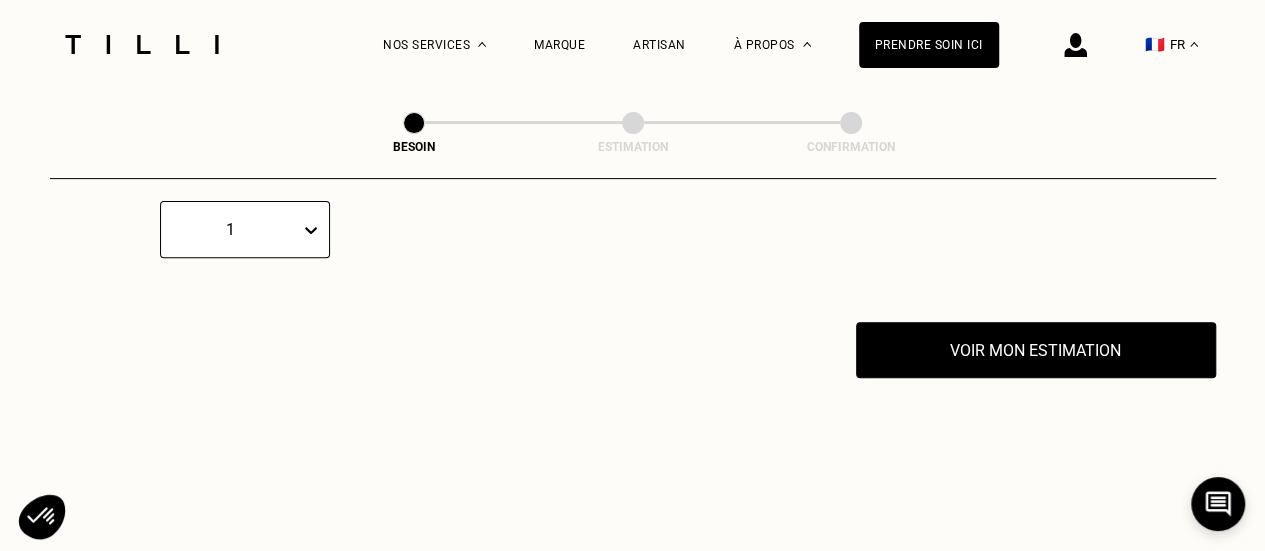 click on "1" at bounding box center (245, 229) 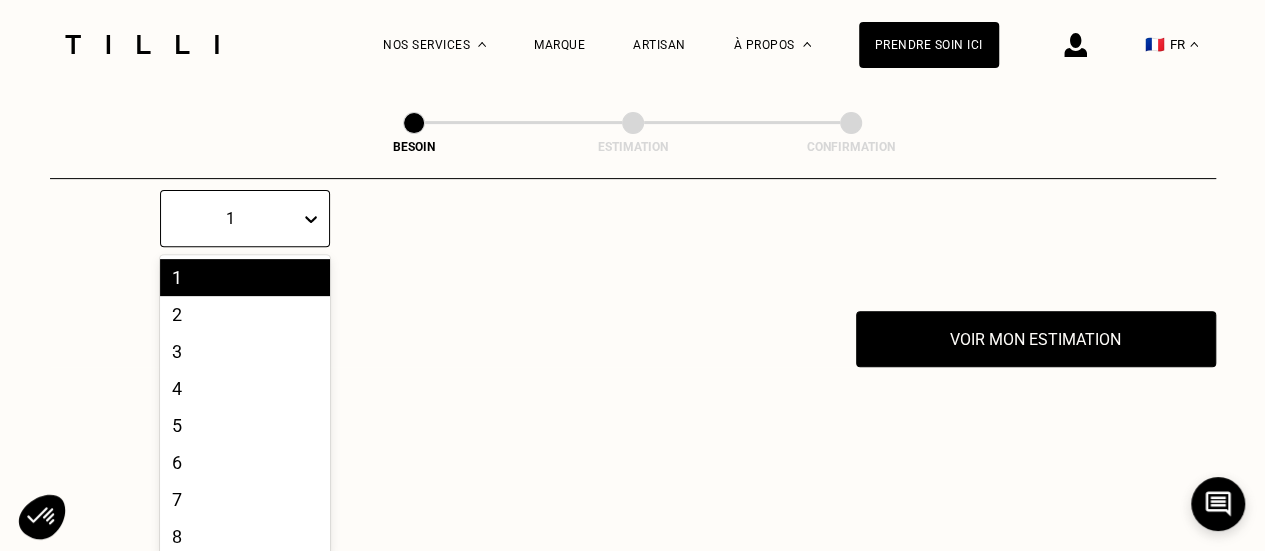 scroll, scrollTop: 4026, scrollLeft: 0, axis: vertical 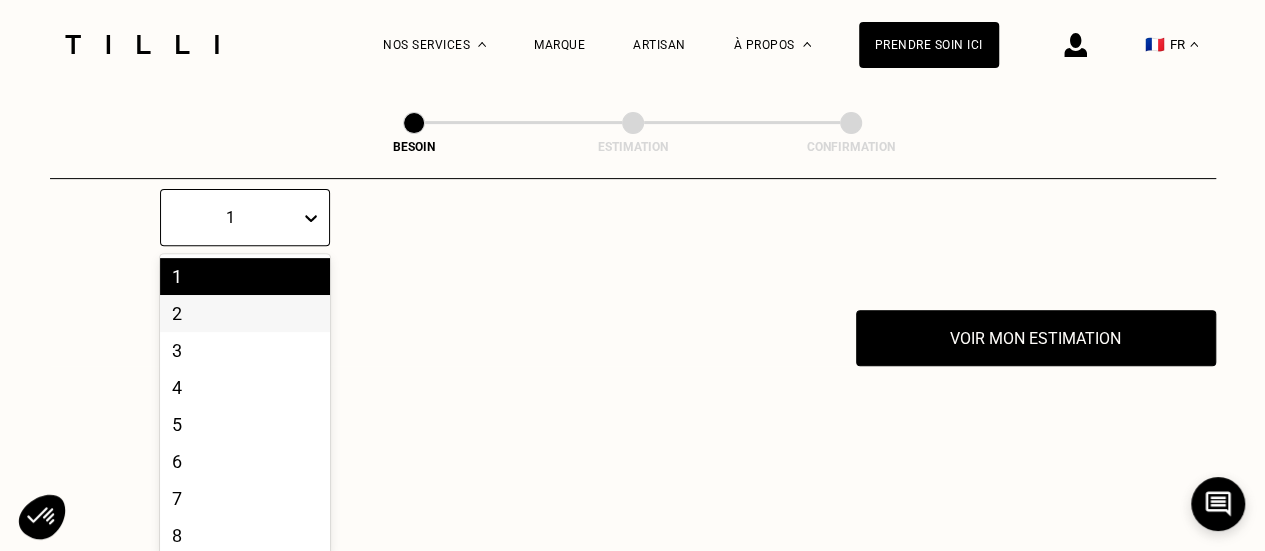 click on "2" at bounding box center [245, 313] 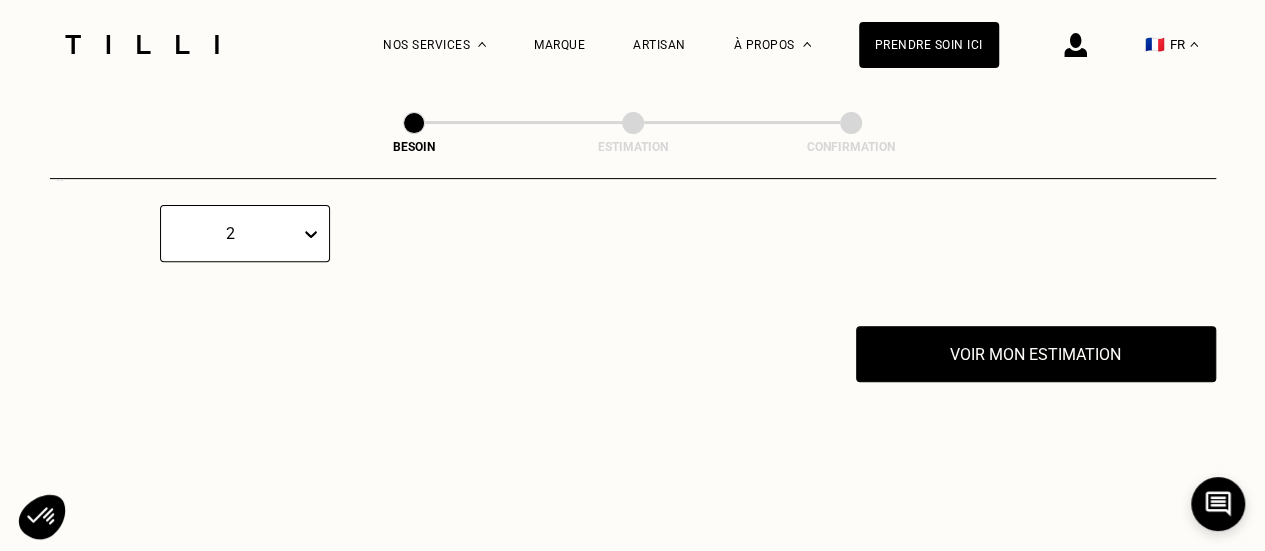 scroll, scrollTop: 3976, scrollLeft: 0, axis: vertical 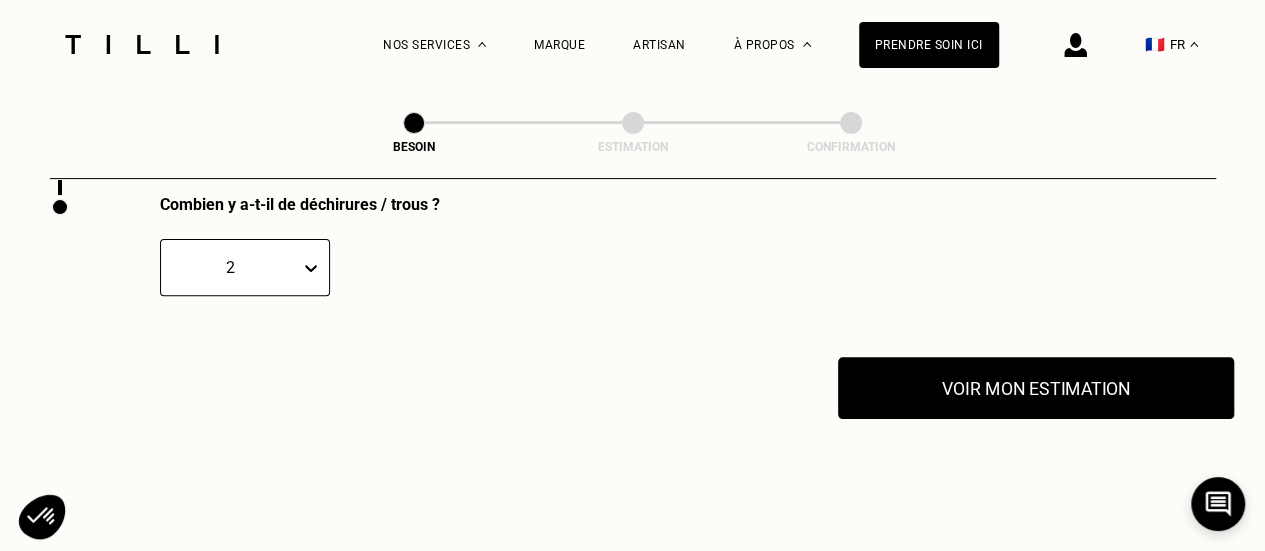 click on "Voir mon estimation" at bounding box center [1036, 388] 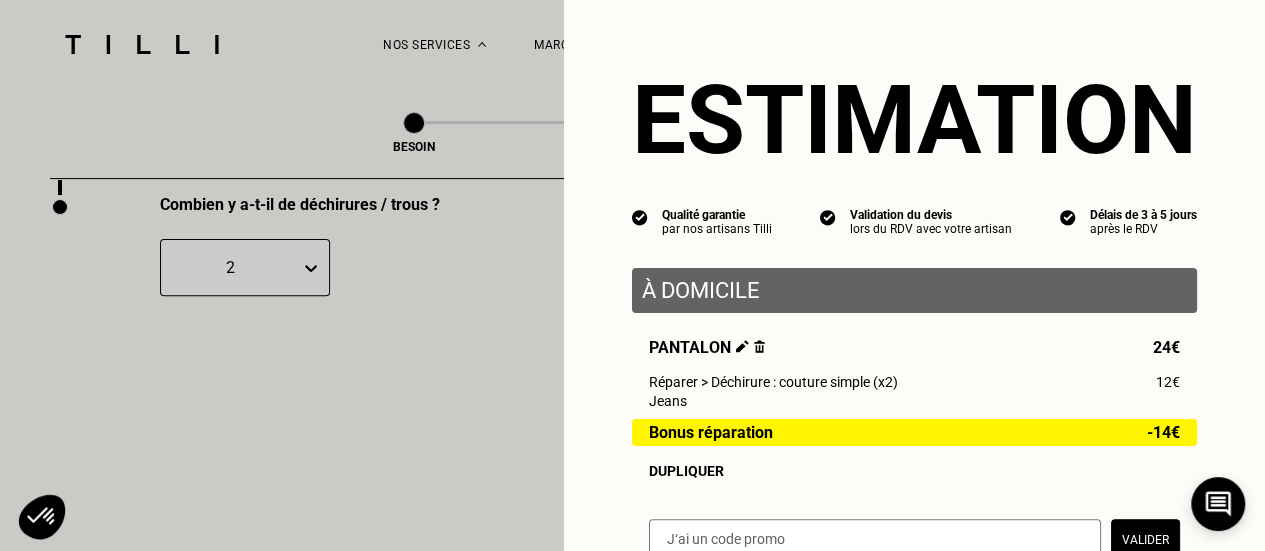 scroll, scrollTop: 106, scrollLeft: 0, axis: vertical 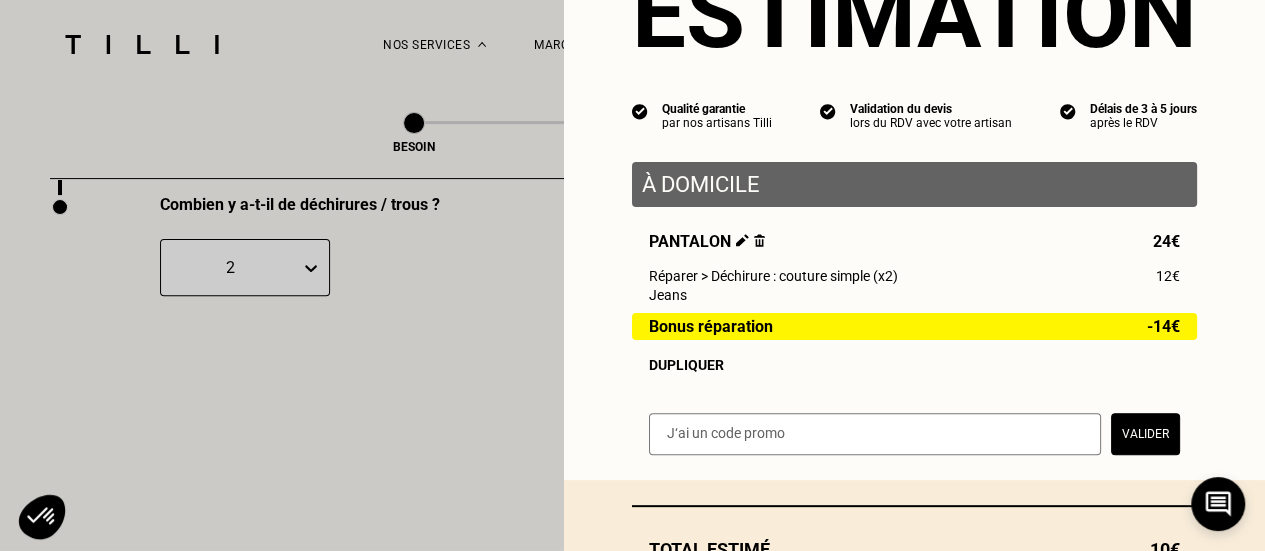 click on "À domicile" at bounding box center (914, 184) 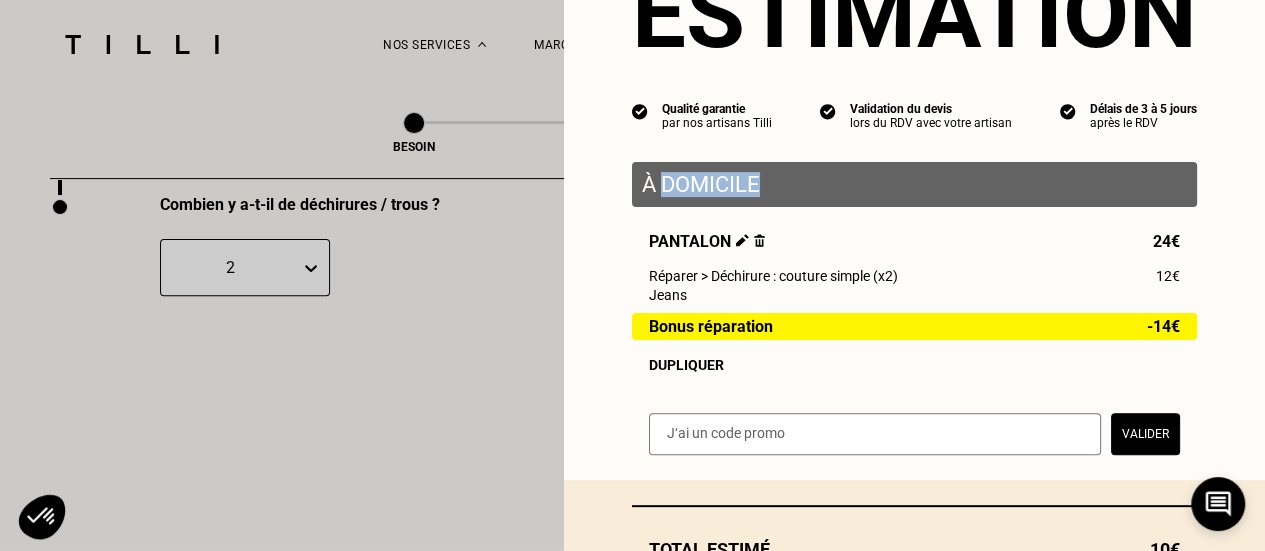 click on "À domicile" at bounding box center [914, 184] 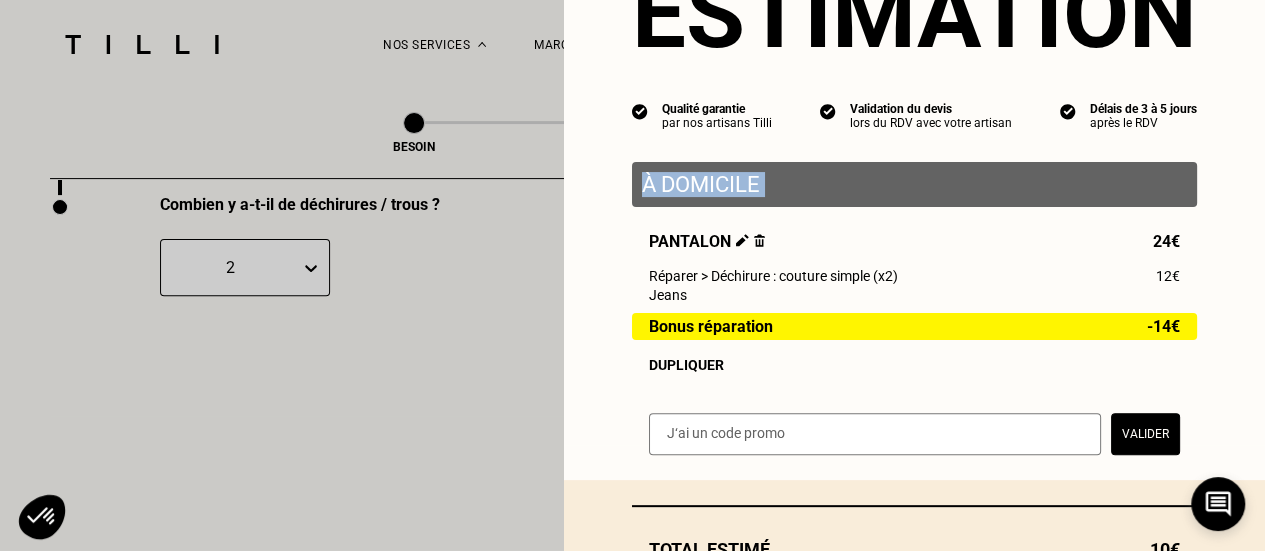 click on "À domicile" at bounding box center [914, 184] 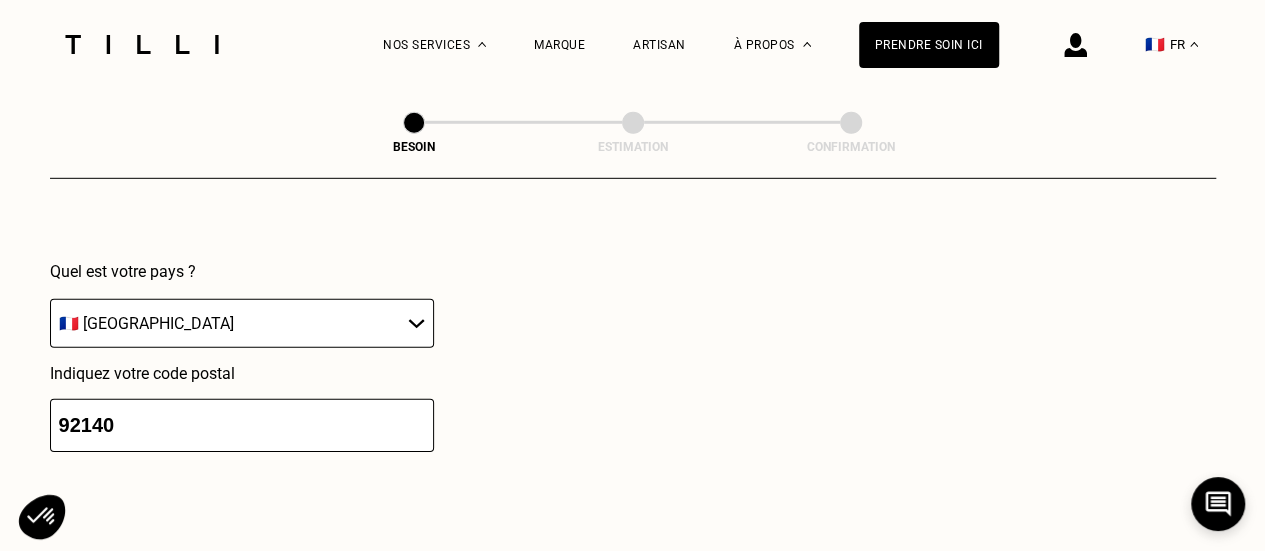 scroll, scrollTop: 2907, scrollLeft: 0, axis: vertical 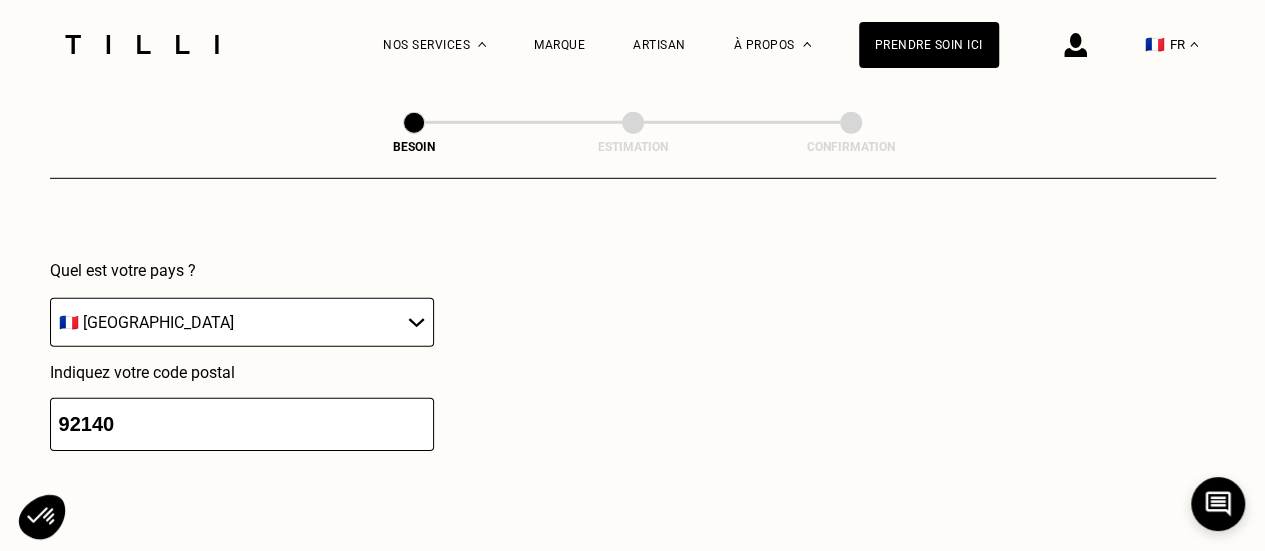 click on "🇩🇪   [GEOGRAPHIC_DATA] 🇦🇹   [GEOGRAPHIC_DATA] 🇧🇪   [GEOGRAPHIC_DATA] 🇧🇬   Bulgarie 🇨🇾   Chypre 🇭🇷   Croatie 🇩🇰   [GEOGRAPHIC_DATA] 🇪🇸   [GEOGRAPHIC_DATA] 🇪🇪   [GEOGRAPHIC_DATA] 🇫🇮   [GEOGRAPHIC_DATA] 🇫🇷   [GEOGRAPHIC_DATA] 🇬🇷   [GEOGRAPHIC_DATA] 🇭🇺   [GEOGRAPHIC_DATA] 🇮🇪   [GEOGRAPHIC_DATA] 🇮🇹   [GEOGRAPHIC_DATA] 🇱🇻   [GEOGRAPHIC_DATA] 🇱🇮   [GEOGRAPHIC_DATA] 🇱🇹   [GEOGRAPHIC_DATA] 🇱🇺   [GEOGRAPHIC_DATA] 🇲🇹   [GEOGRAPHIC_DATA] 🇳🇴   [GEOGRAPHIC_DATA] 🇳🇱   [GEOGRAPHIC_DATA] 🇵🇱   [GEOGRAPHIC_DATA] 🇵🇹   [GEOGRAPHIC_DATA] 🇨🇿   [GEOGRAPHIC_DATA] 🇷🇴   [GEOGRAPHIC_DATA] 🇬🇧   [GEOGRAPHIC_DATA] 🇸🇰   Slovaquie 🇸🇮   [GEOGRAPHIC_DATA] 🇸🇪   [GEOGRAPHIC_DATA] 🇨🇭   [GEOGRAPHIC_DATA]" at bounding box center [242, 322] 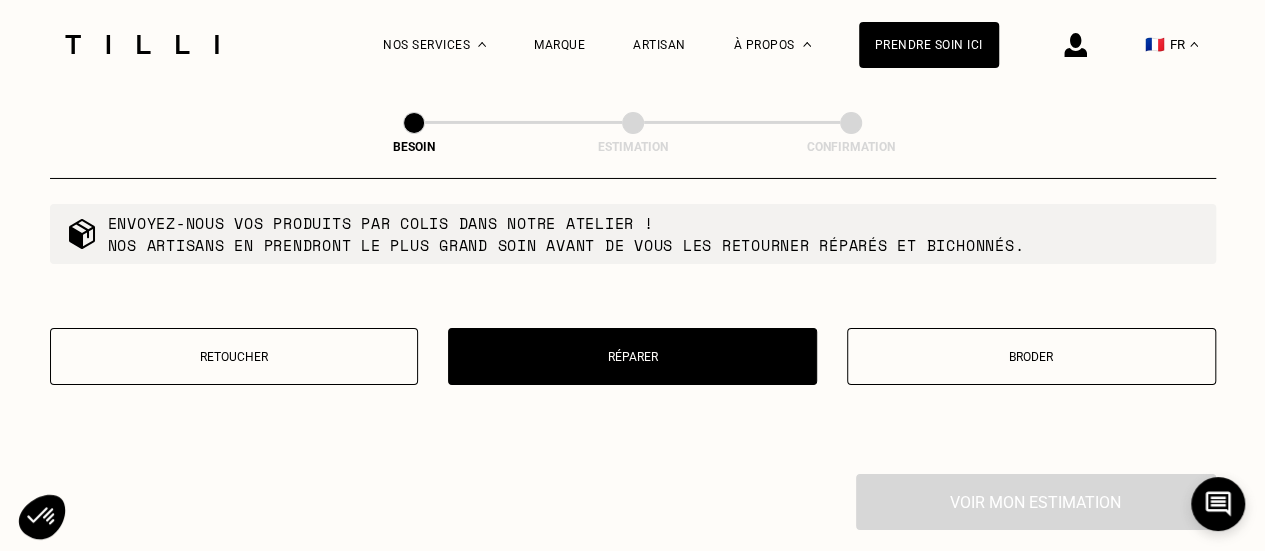scroll, scrollTop: 3460, scrollLeft: 0, axis: vertical 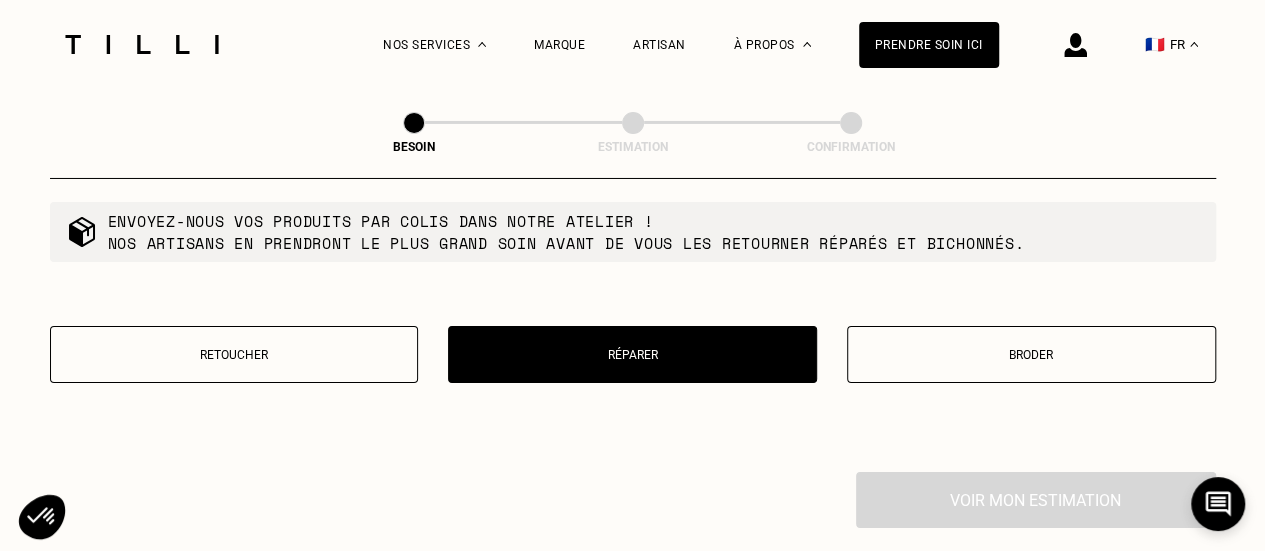 type on "82270" 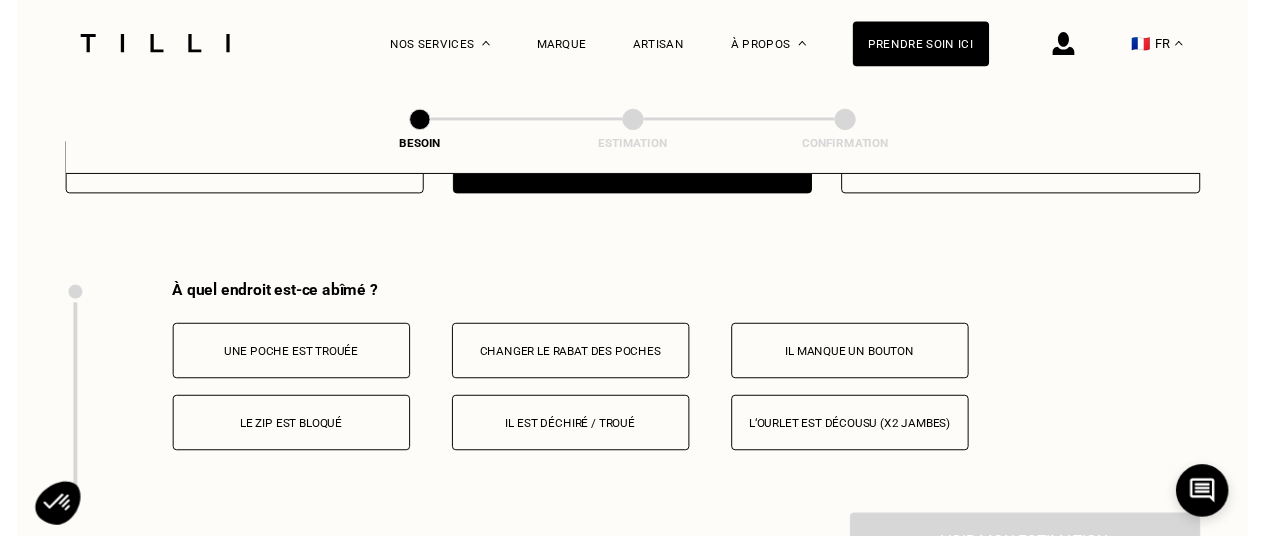 scroll, scrollTop: 3696, scrollLeft: 0, axis: vertical 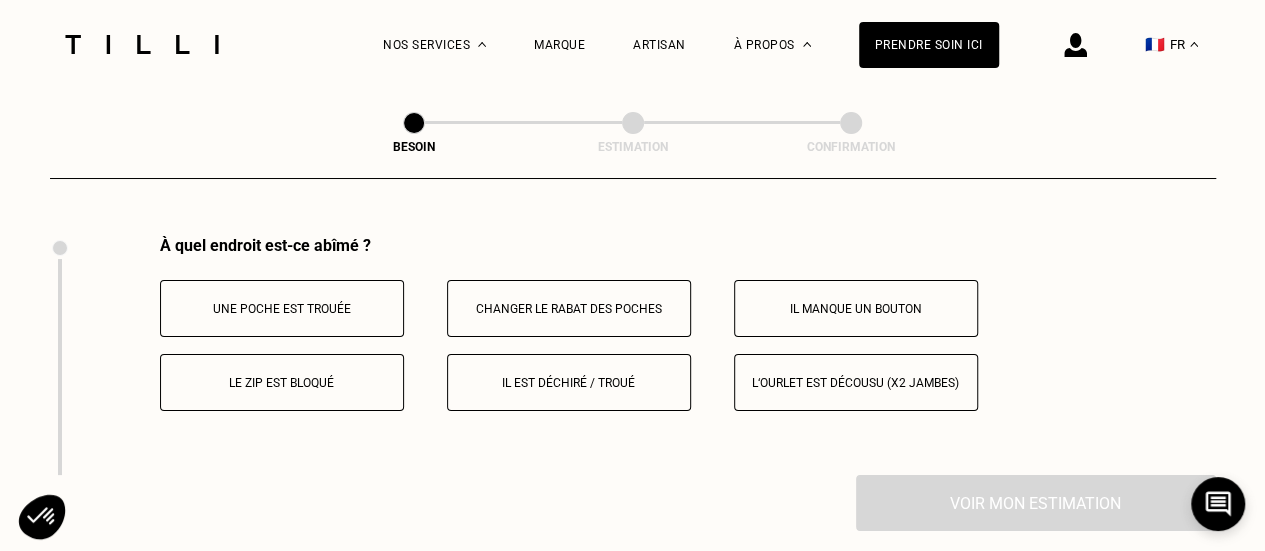 click on "Il est déchiré / troué" at bounding box center [569, 382] 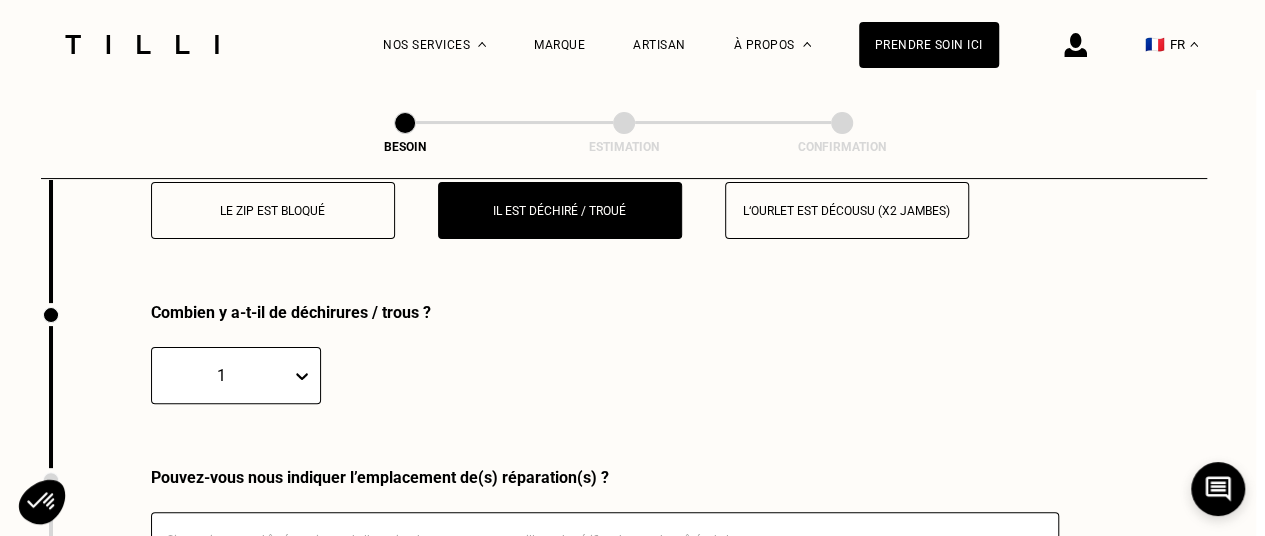scroll, scrollTop: 3935, scrollLeft: 12, axis: both 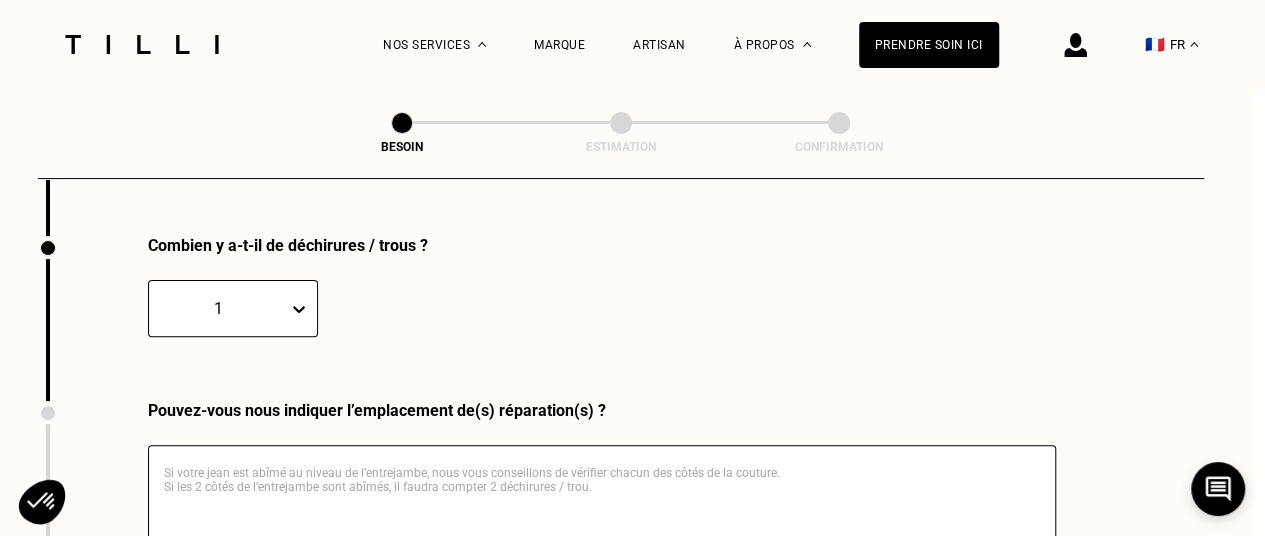 click on "1" at bounding box center (233, 308) 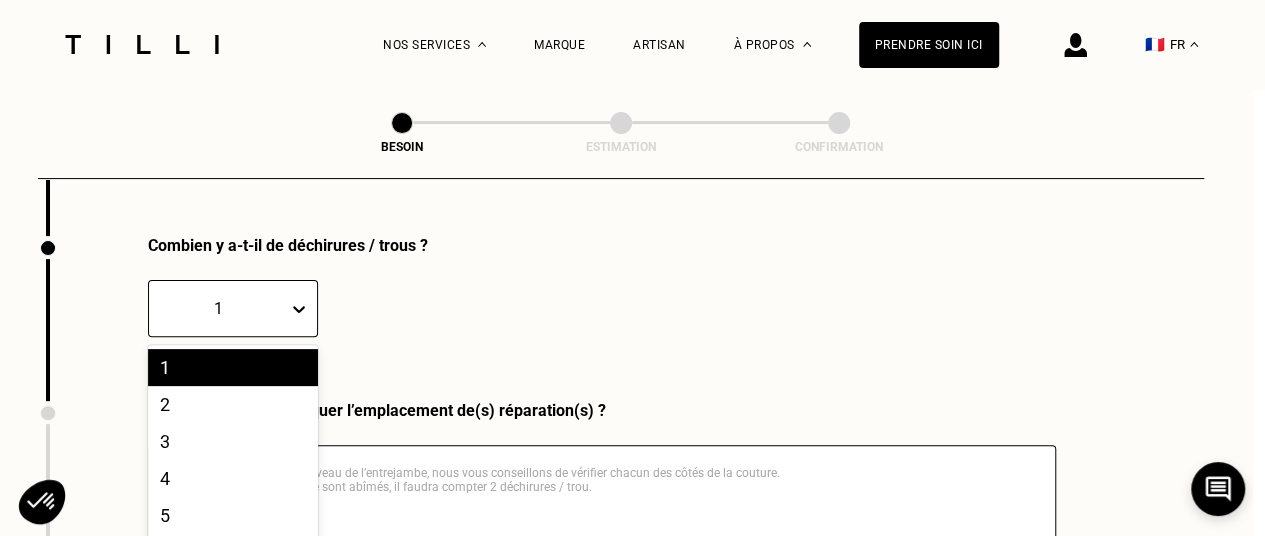 scroll, scrollTop: 4026, scrollLeft: 0, axis: vertical 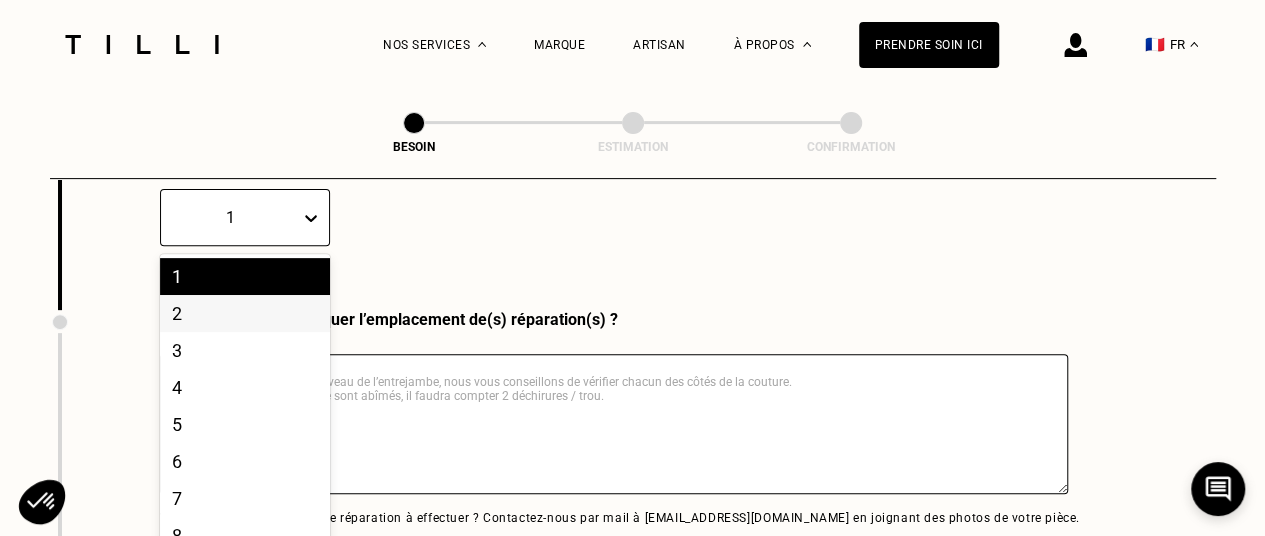 click on "2" at bounding box center (245, 313) 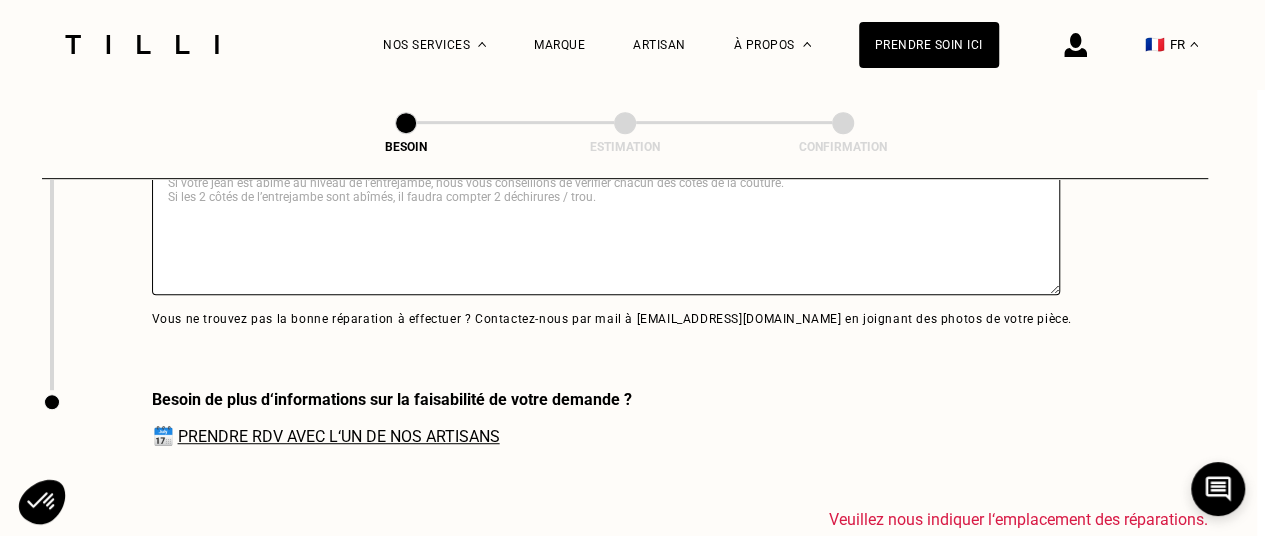 scroll, scrollTop: 4169, scrollLeft: 12, axis: both 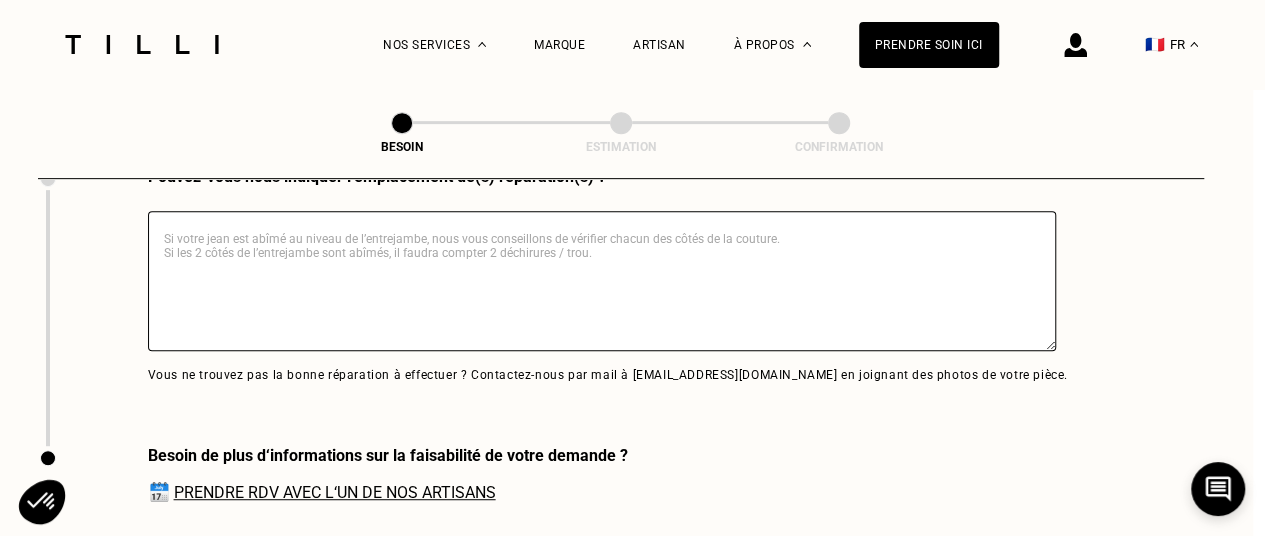 click at bounding box center [602, 281] 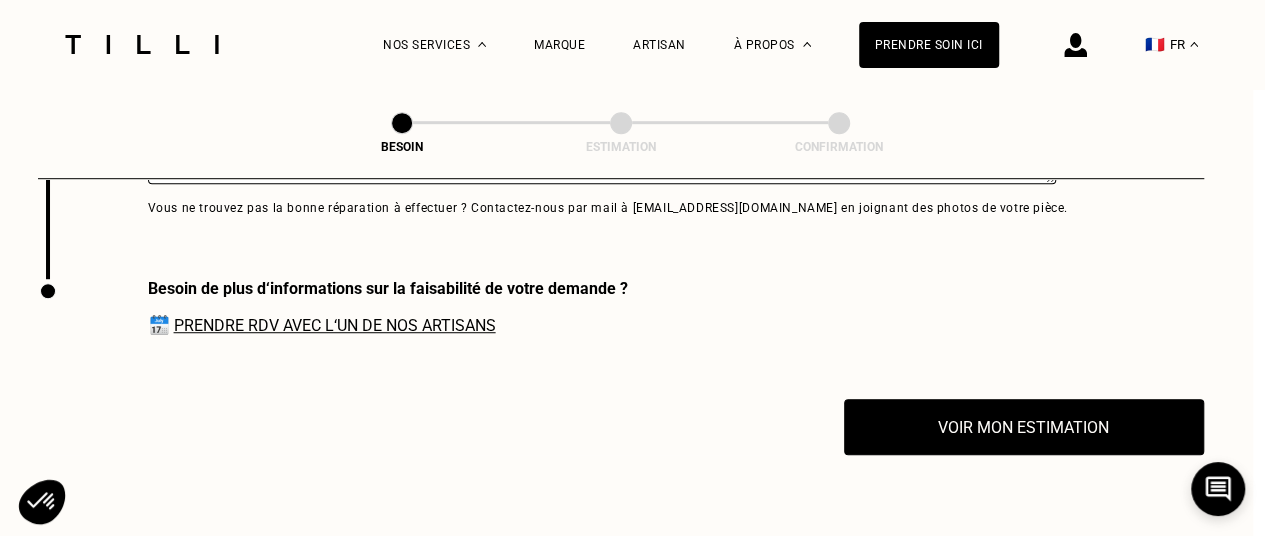 scroll, scrollTop: 4329, scrollLeft: 12, axis: both 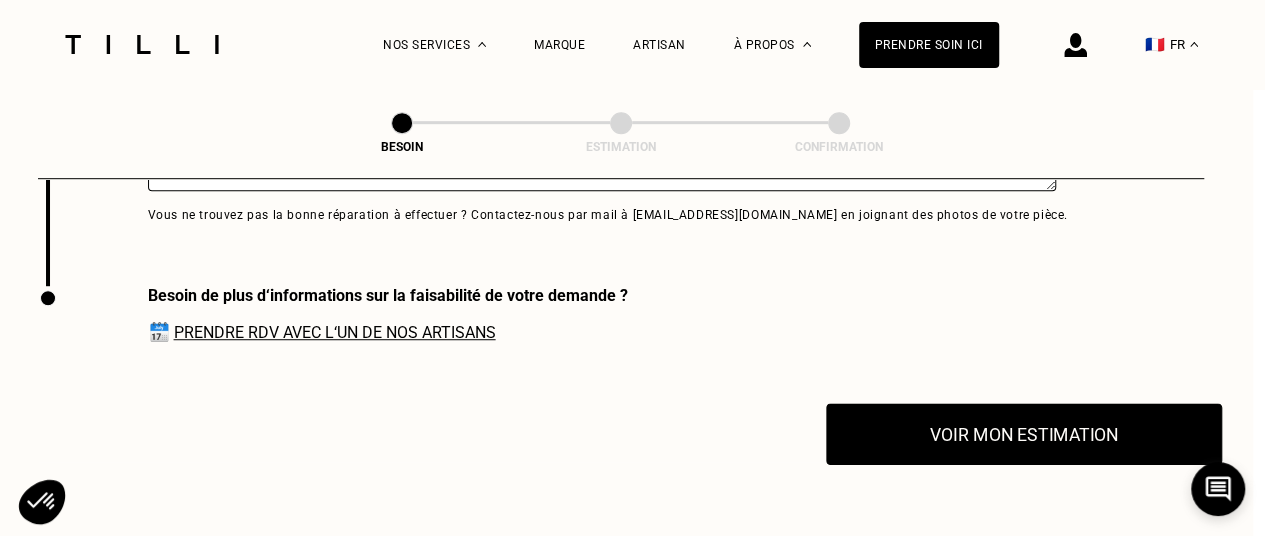 type on "entre jambes" 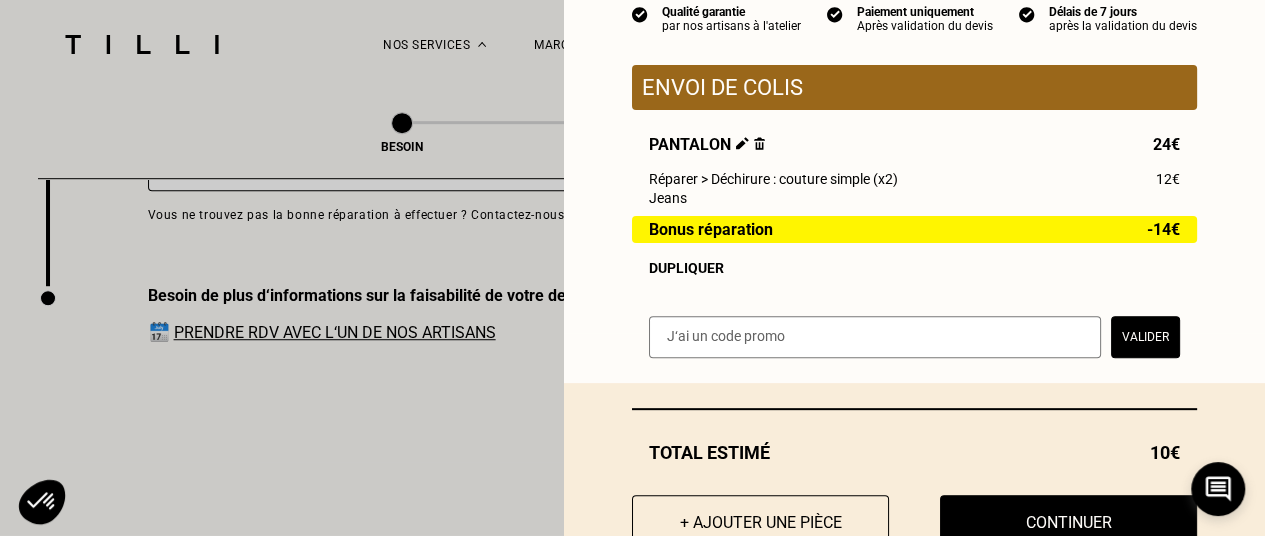 scroll, scrollTop: 275, scrollLeft: 0, axis: vertical 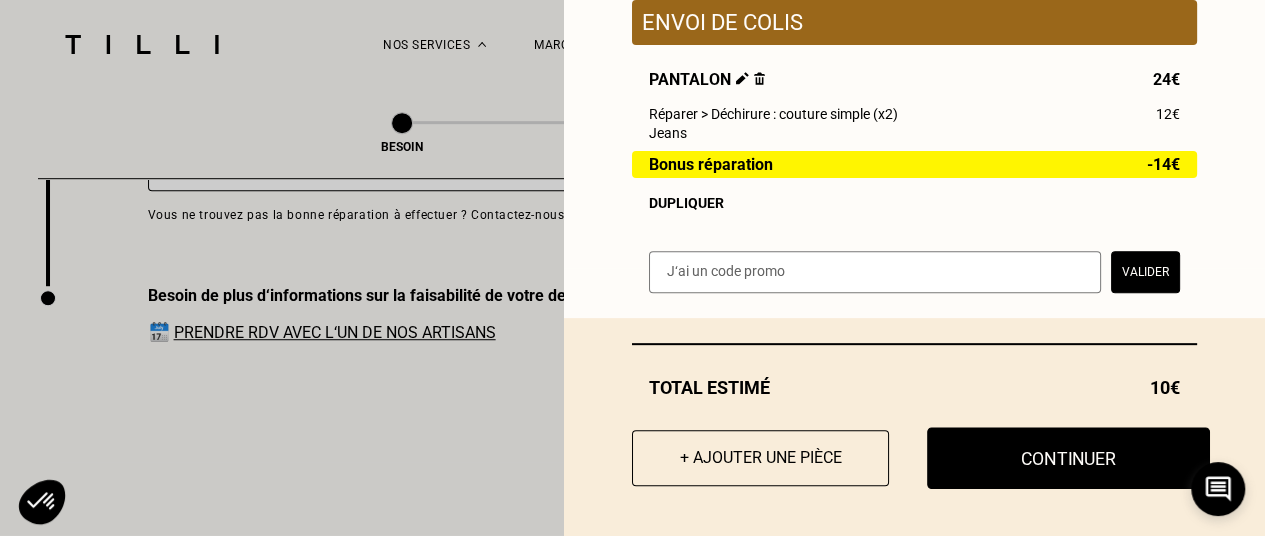 click on "Continuer" at bounding box center (1068, 458) 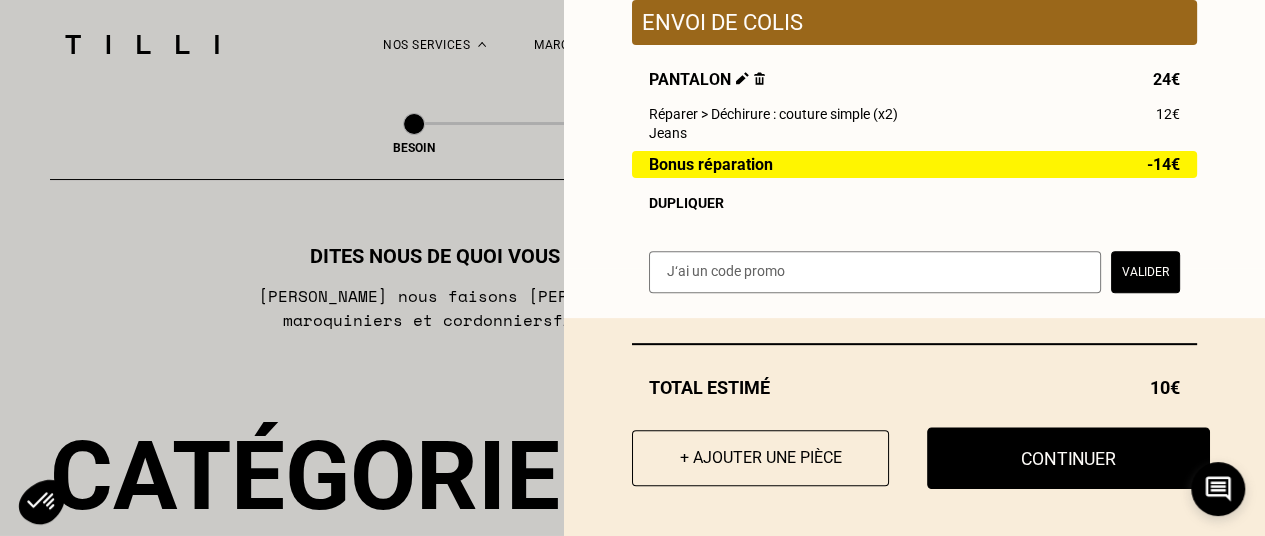 select on "FR" 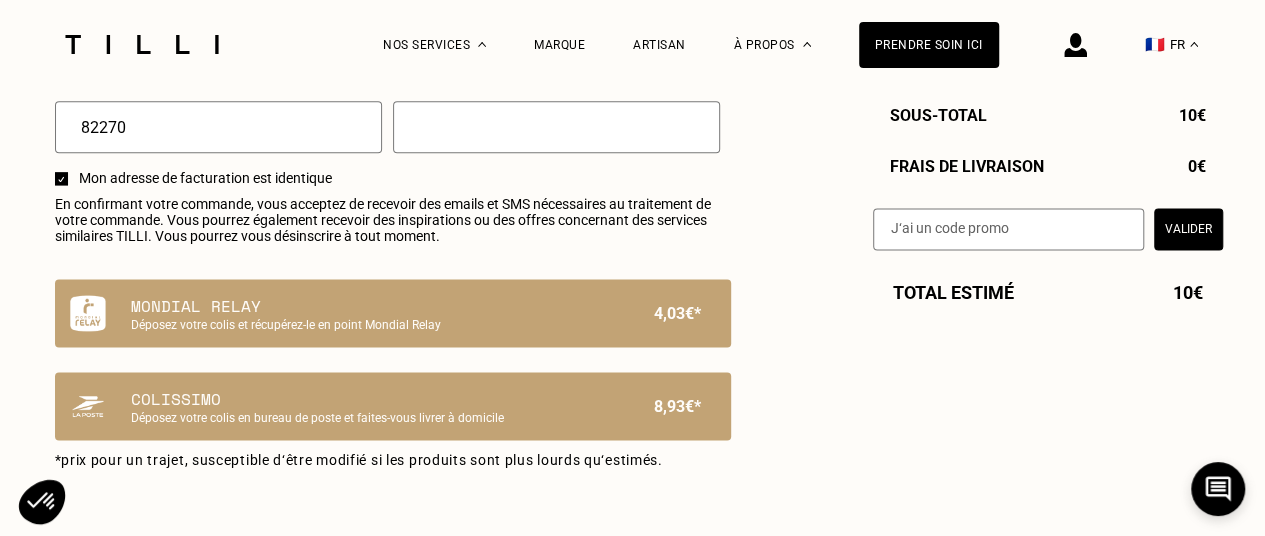 scroll, scrollTop: 1221, scrollLeft: 0, axis: vertical 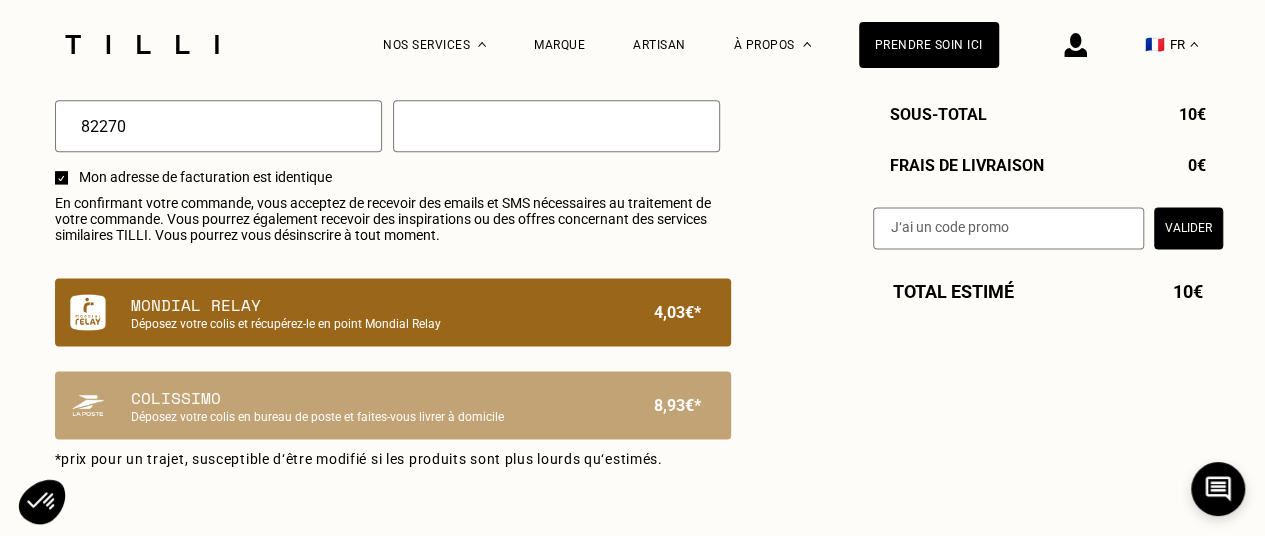 click on "Déposez votre colis et récupérez-le en point Mondial Relay" at bounding box center (359, 324) 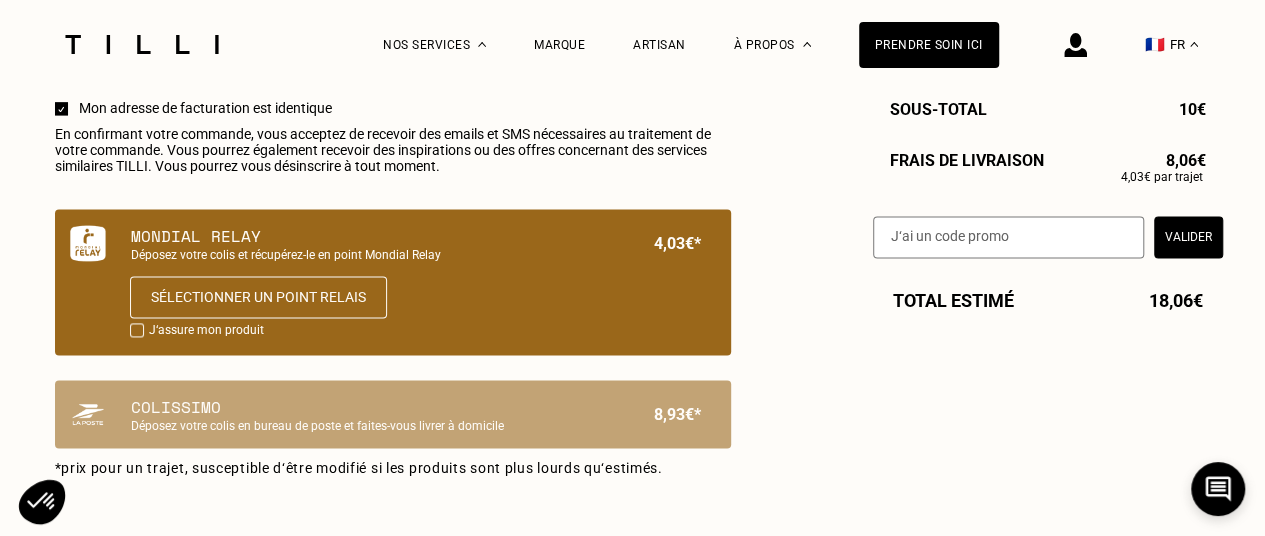 scroll, scrollTop: 1291, scrollLeft: 0, axis: vertical 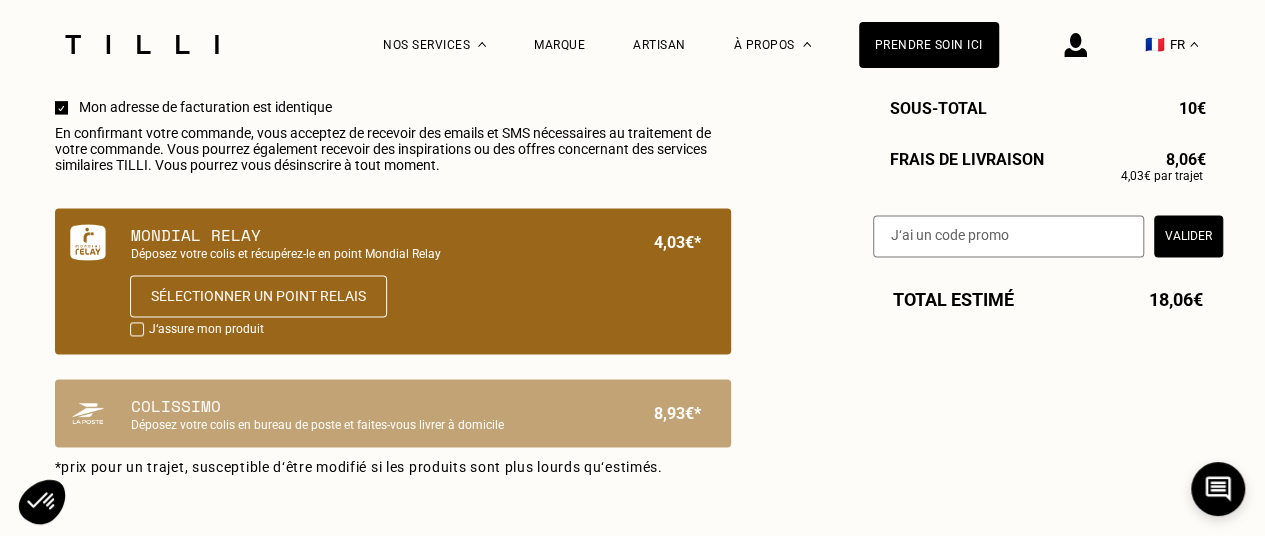click on "J‘assure mon produit" at bounding box center [206, 330] 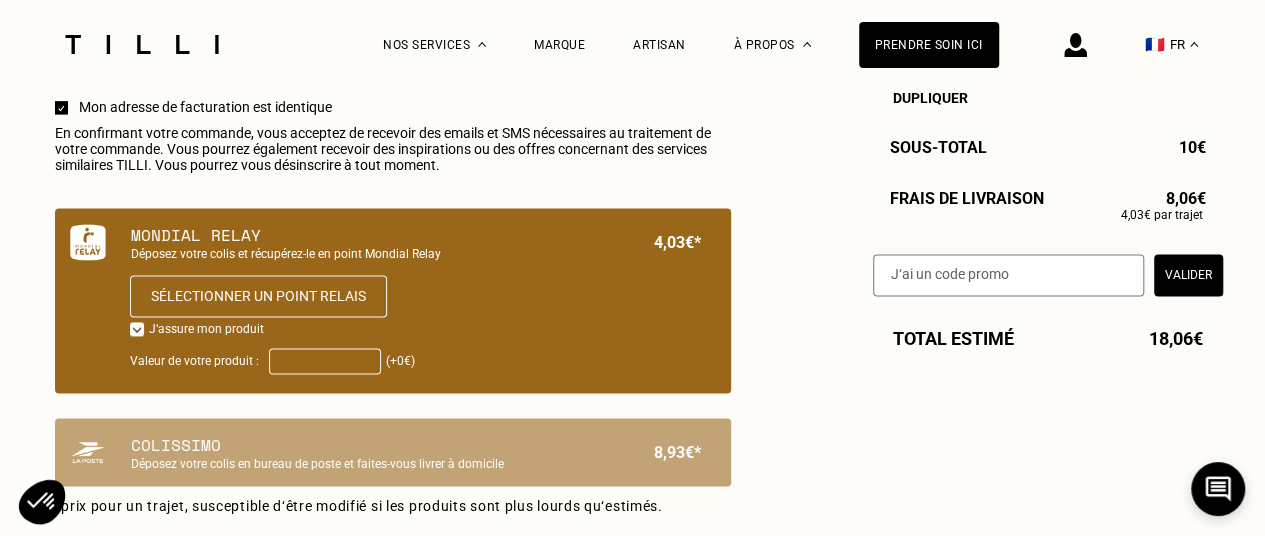 click on "Valeur de votre produit :" at bounding box center (325, 361) 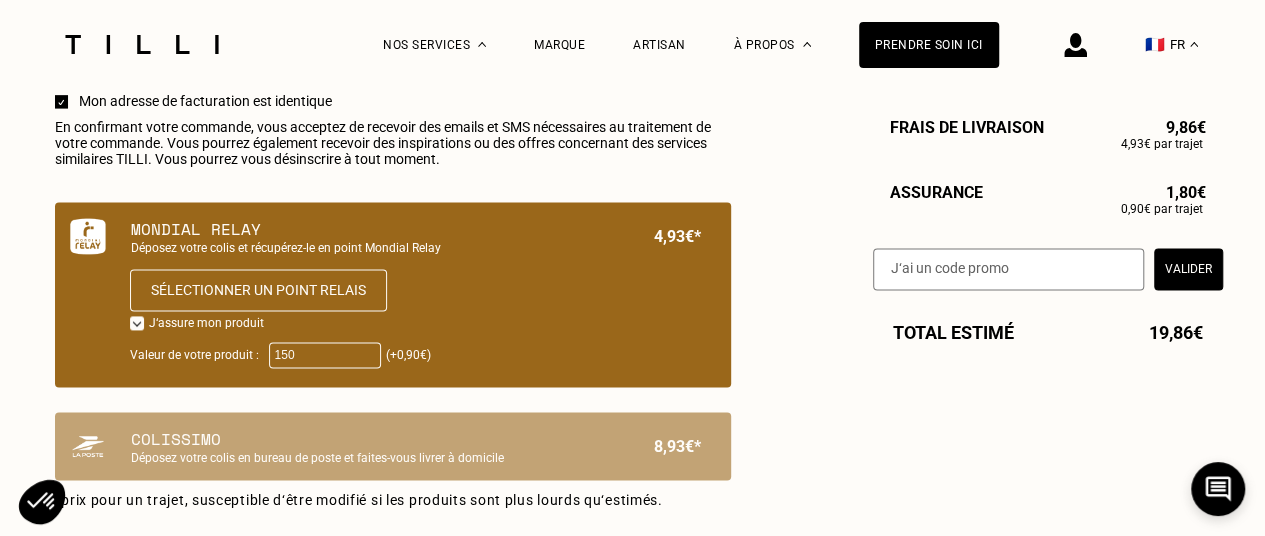 scroll, scrollTop: 1298, scrollLeft: 0, axis: vertical 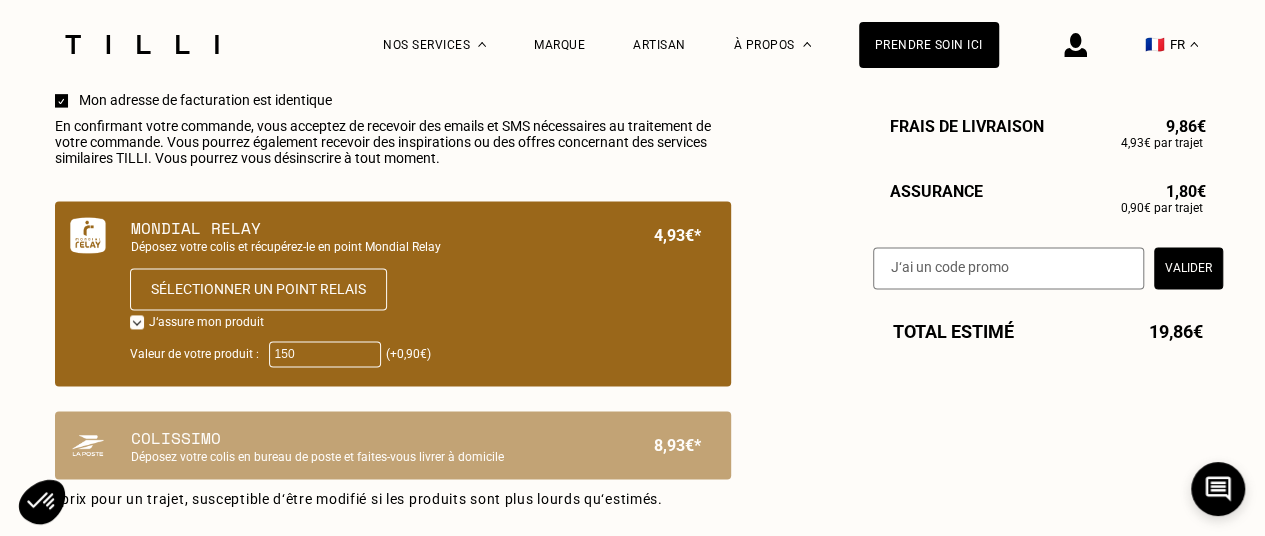 type on "150" 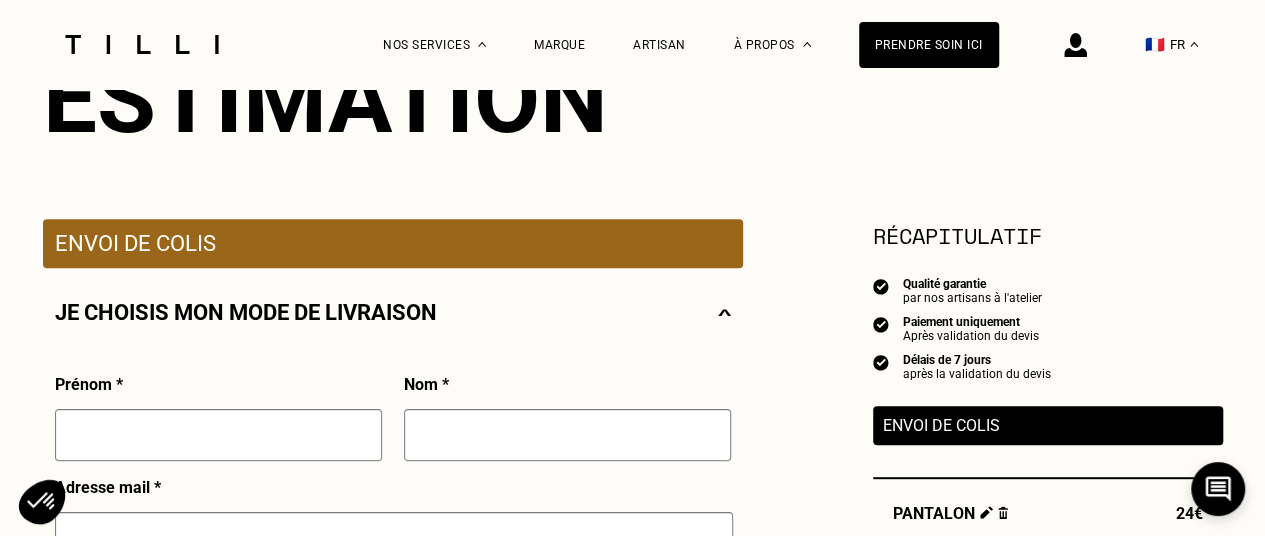 scroll, scrollTop: 0, scrollLeft: 0, axis: both 